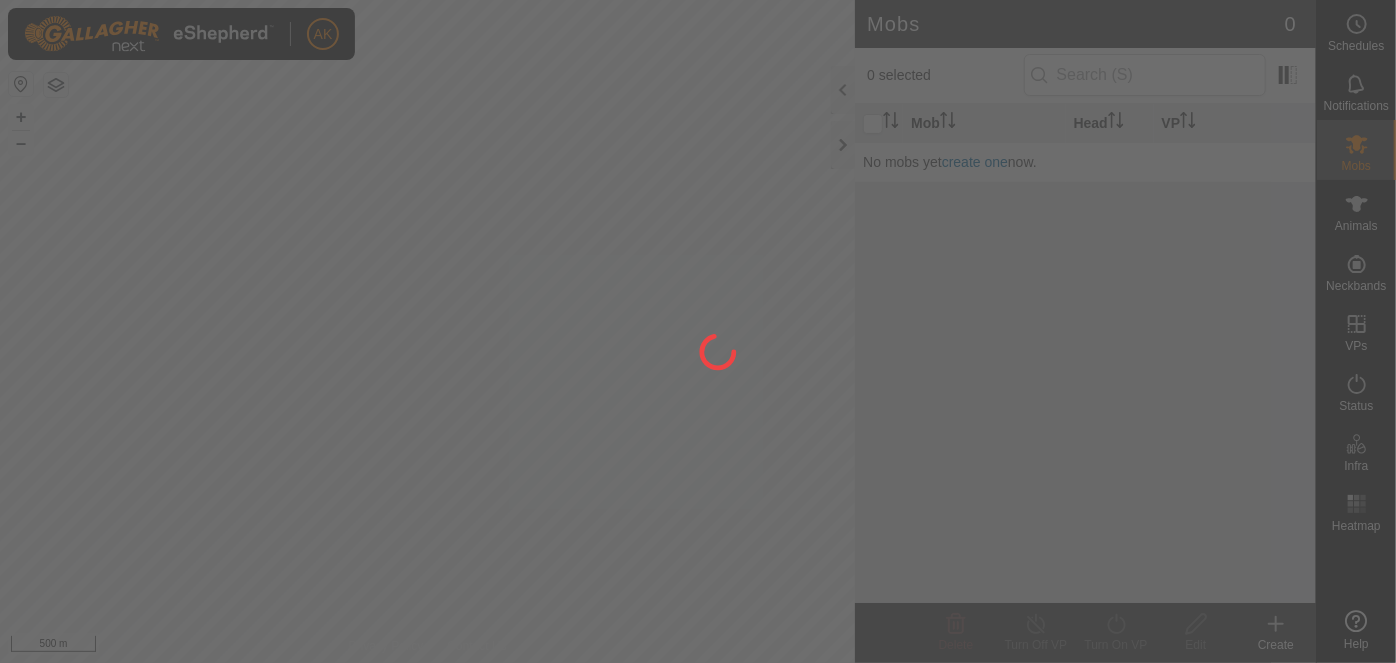 scroll, scrollTop: 0, scrollLeft: 0, axis: both 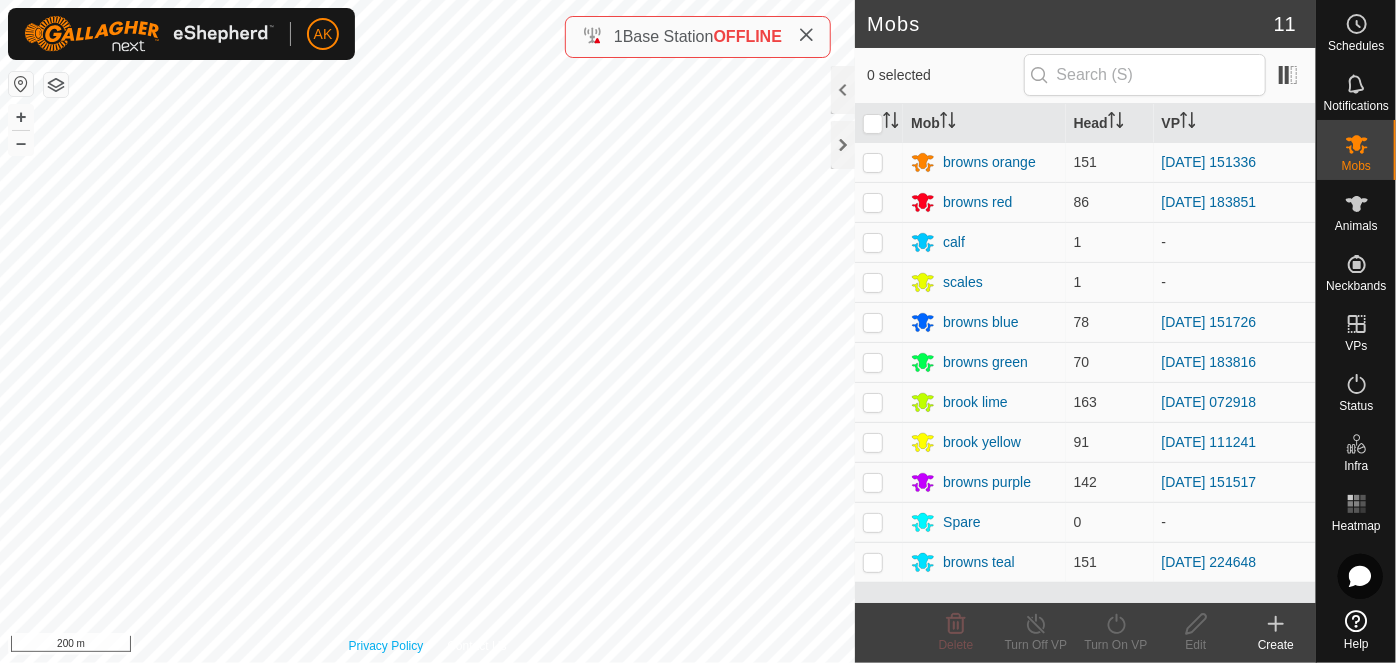 click on "AK Schedules Notifications Mobs Animals Neckbands VPs Status Infra Heatmap Help Mobs 11  0 selected   Mob   Head   VP  browns orange 151 [DATE] 151336 browns red 86 [DATE] 183851 calf 1  -  scales 1  -  browns blue 78 [DATE] 151726 browns green 70 [DATE] 183816 brook lime 163 [DATE] 072918 brook yellow 91 [DATE] 111241 browns purple 142 [DATE] 151517 Spare 0  -  browns teal 151 [DATE] 224648 Delete  Turn Off VP   Turn On VP   Edit   Create  Privacy Policy Contact Us + – ⇧ i 200 m 1  Base Station  OFFLINE" at bounding box center [698, 331] 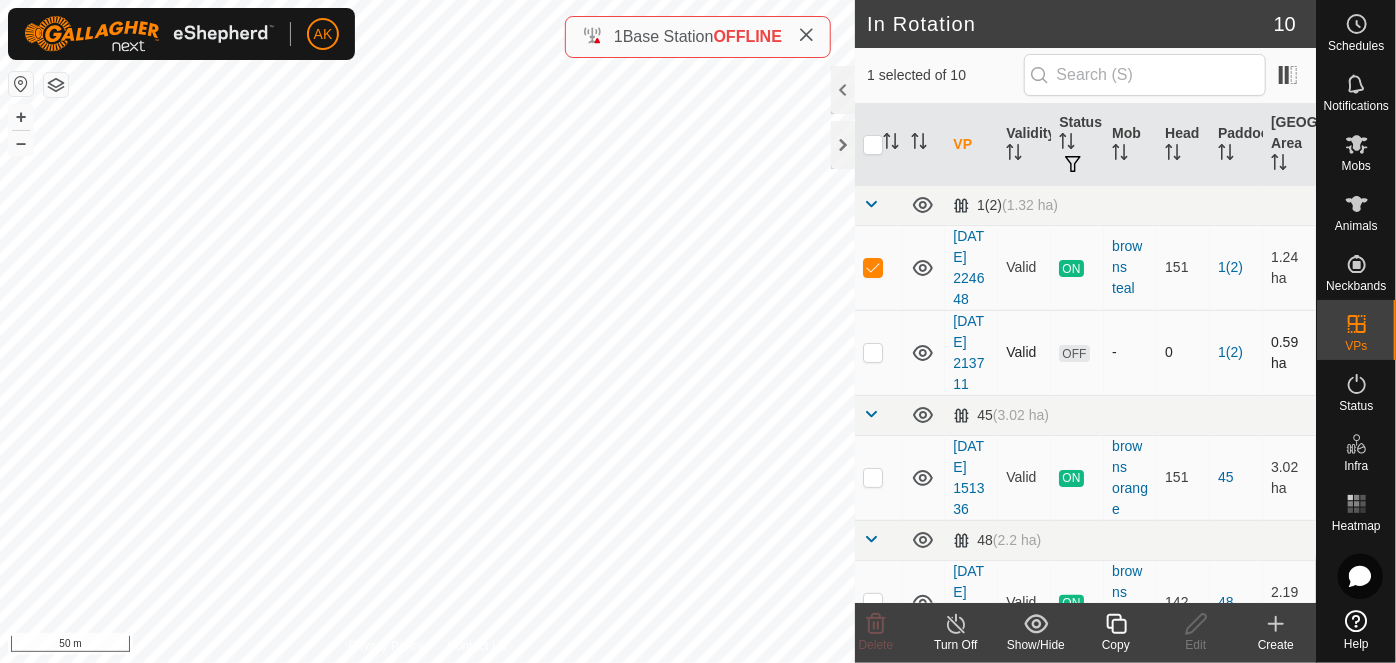 click at bounding box center (873, 352) 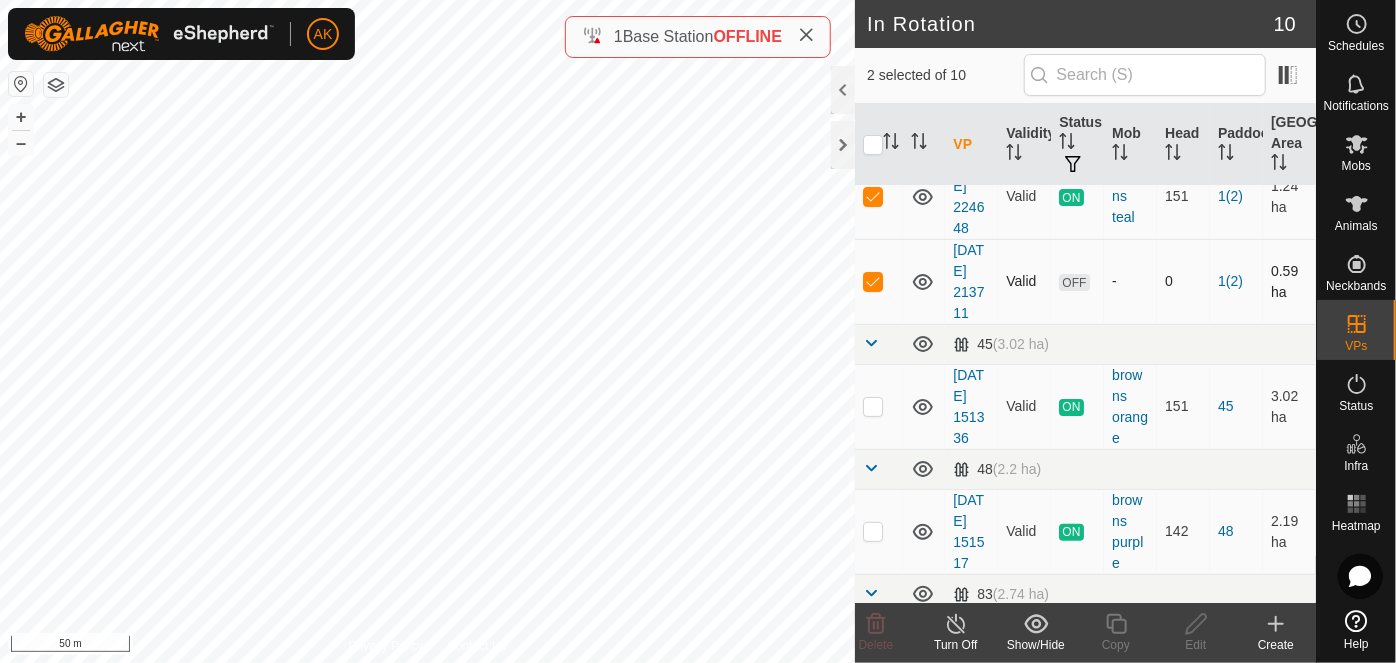 scroll, scrollTop: 181, scrollLeft: 0, axis: vertical 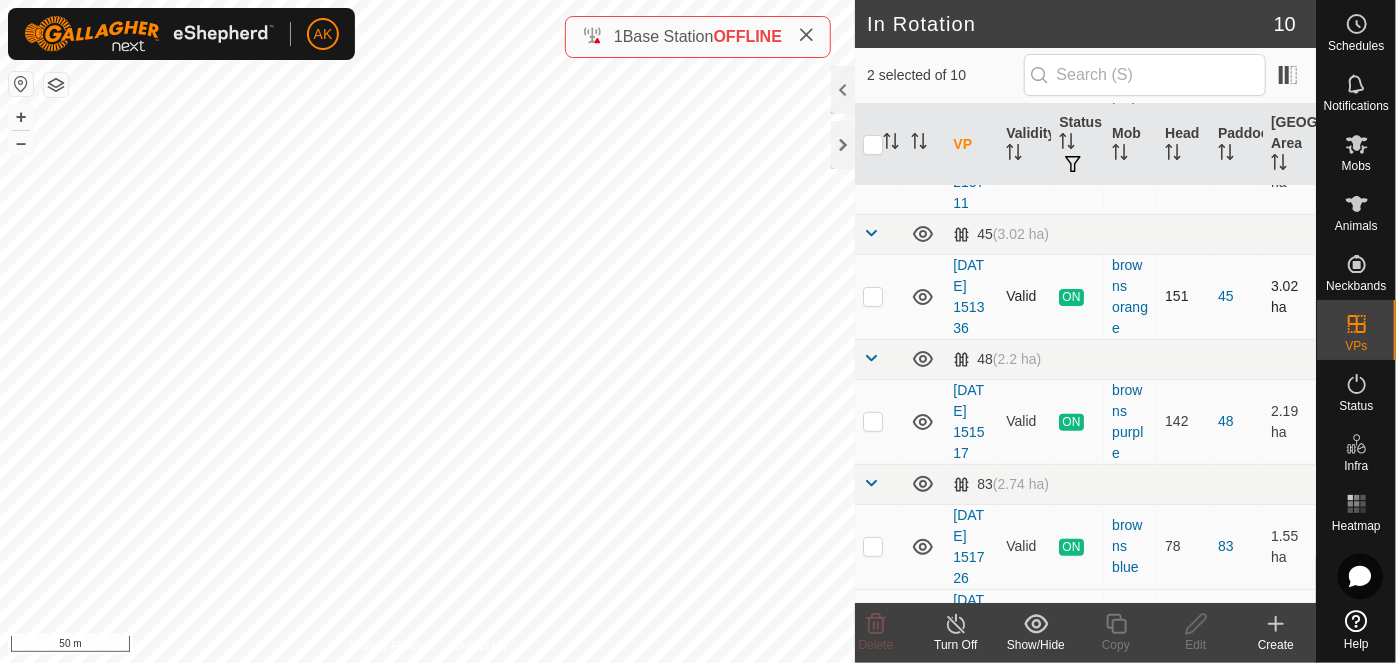 click at bounding box center (873, 296) 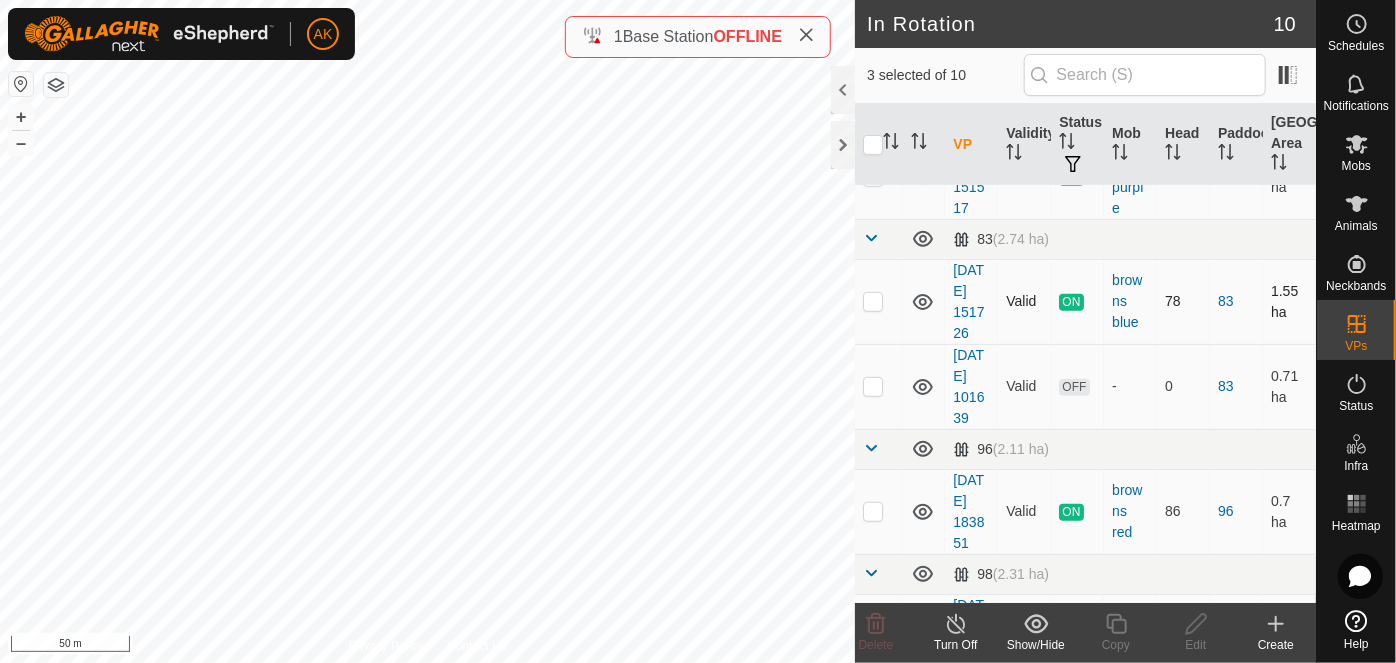 scroll, scrollTop: 454, scrollLeft: 0, axis: vertical 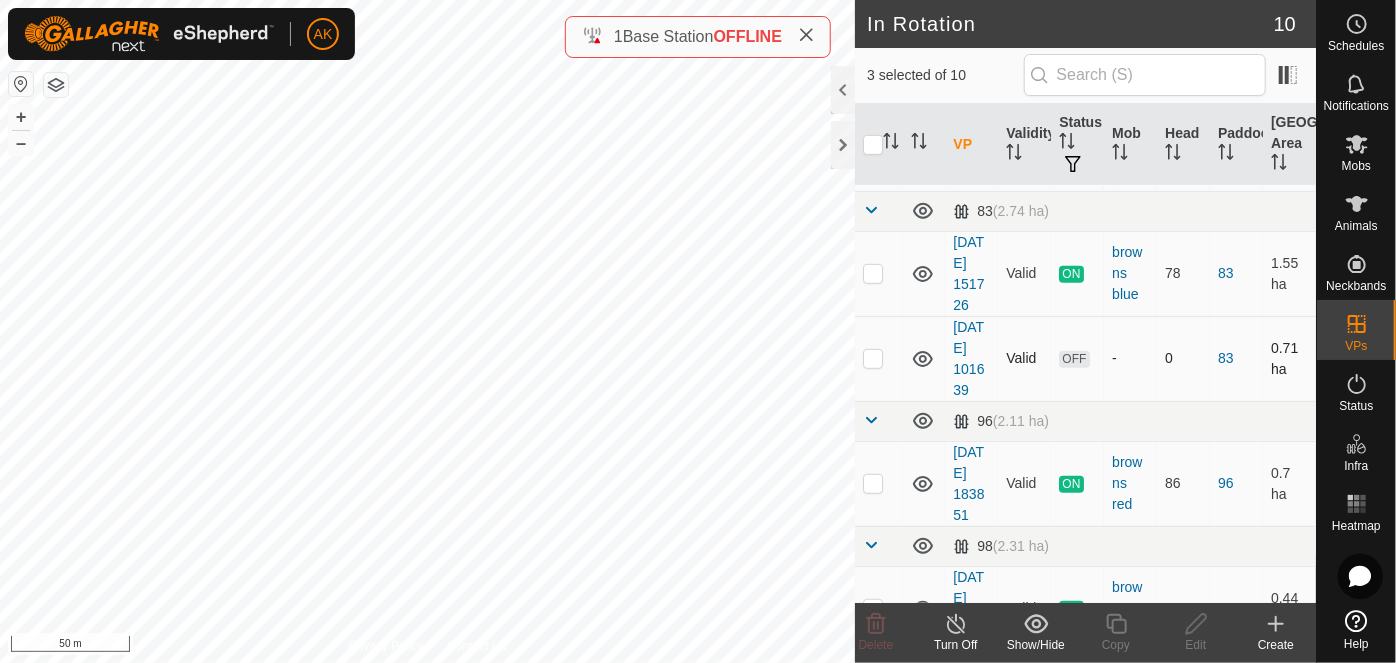 click at bounding box center [873, 358] 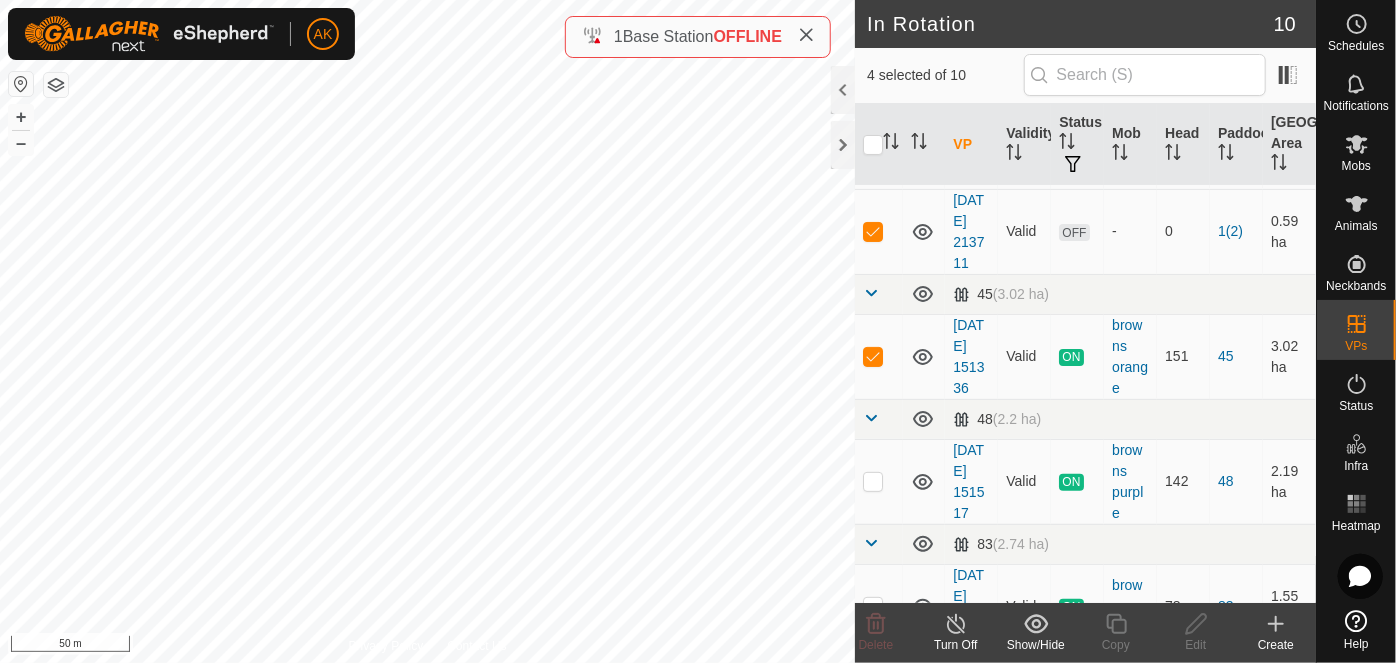 scroll, scrollTop: 90, scrollLeft: 0, axis: vertical 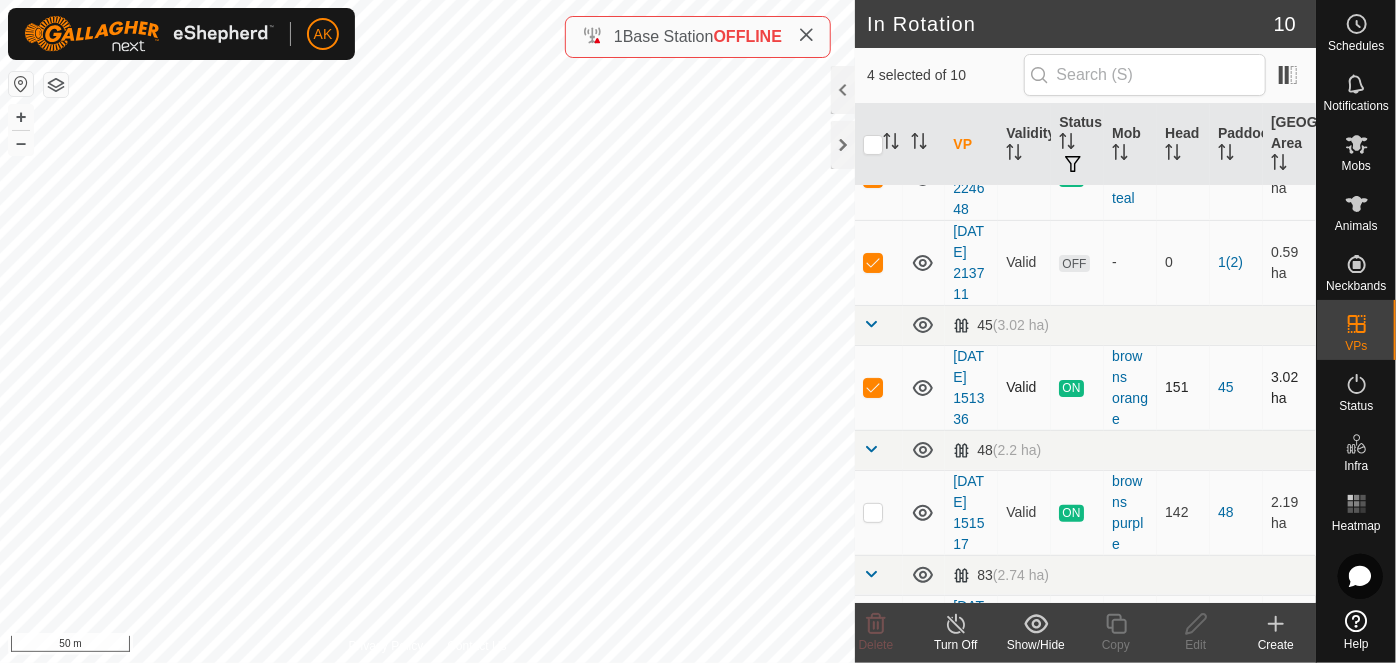 click at bounding box center [873, 387] 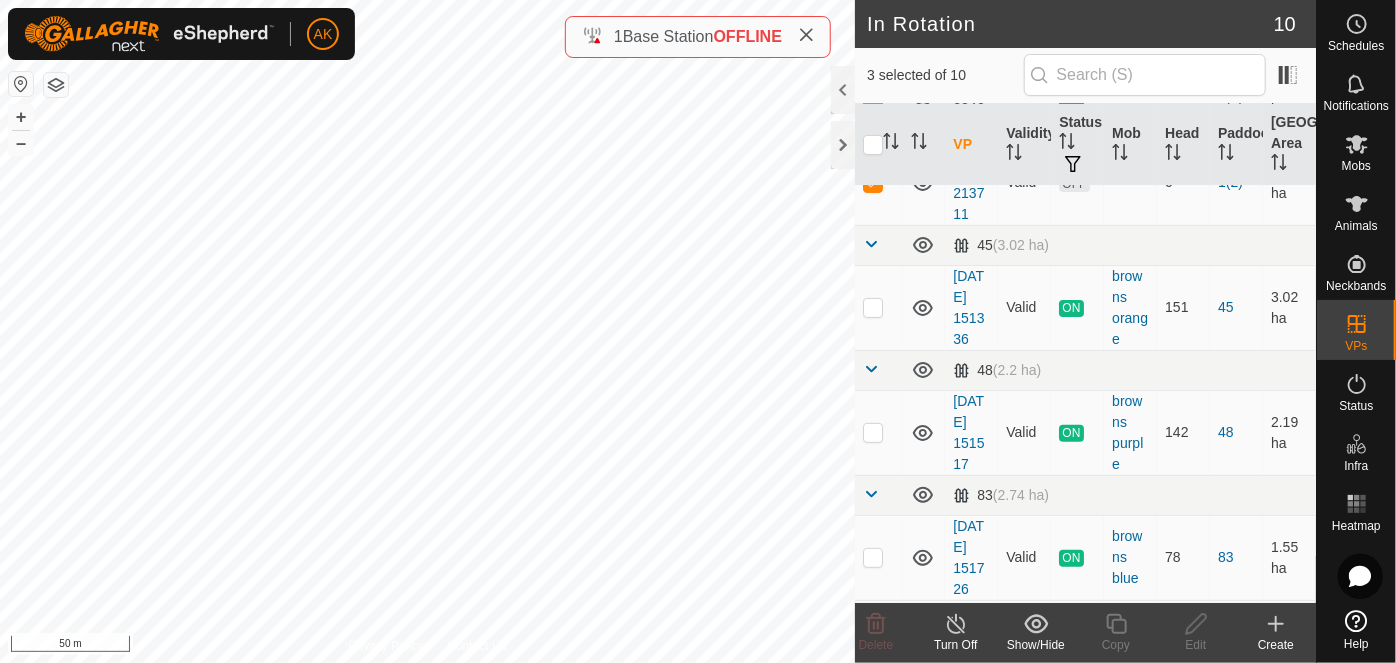 scroll, scrollTop: 0, scrollLeft: 0, axis: both 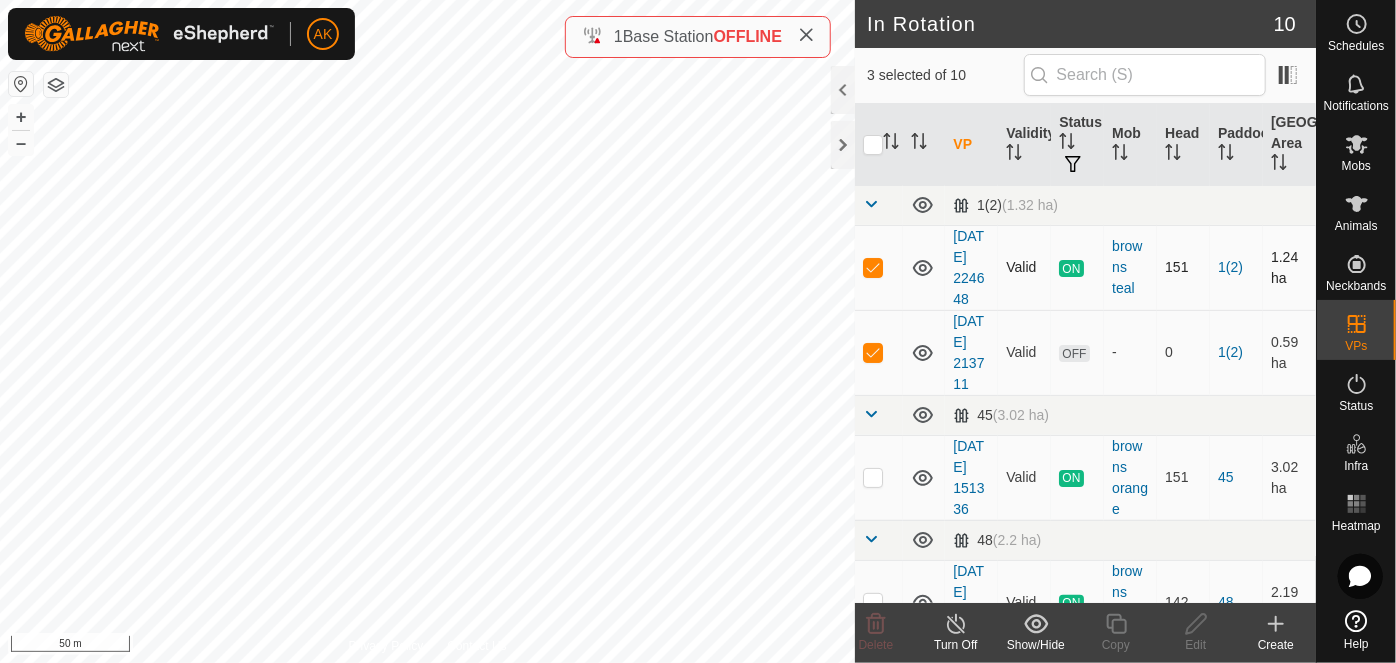 click at bounding box center (873, 267) 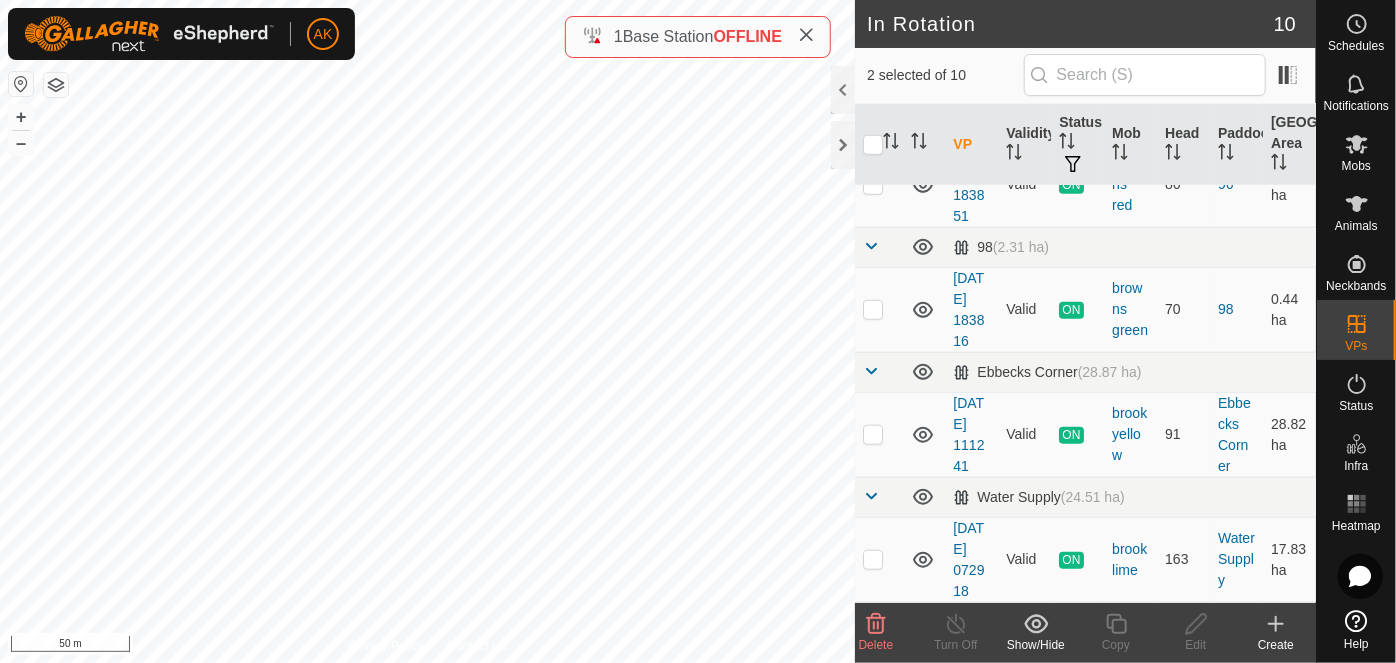scroll, scrollTop: 959, scrollLeft: 0, axis: vertical 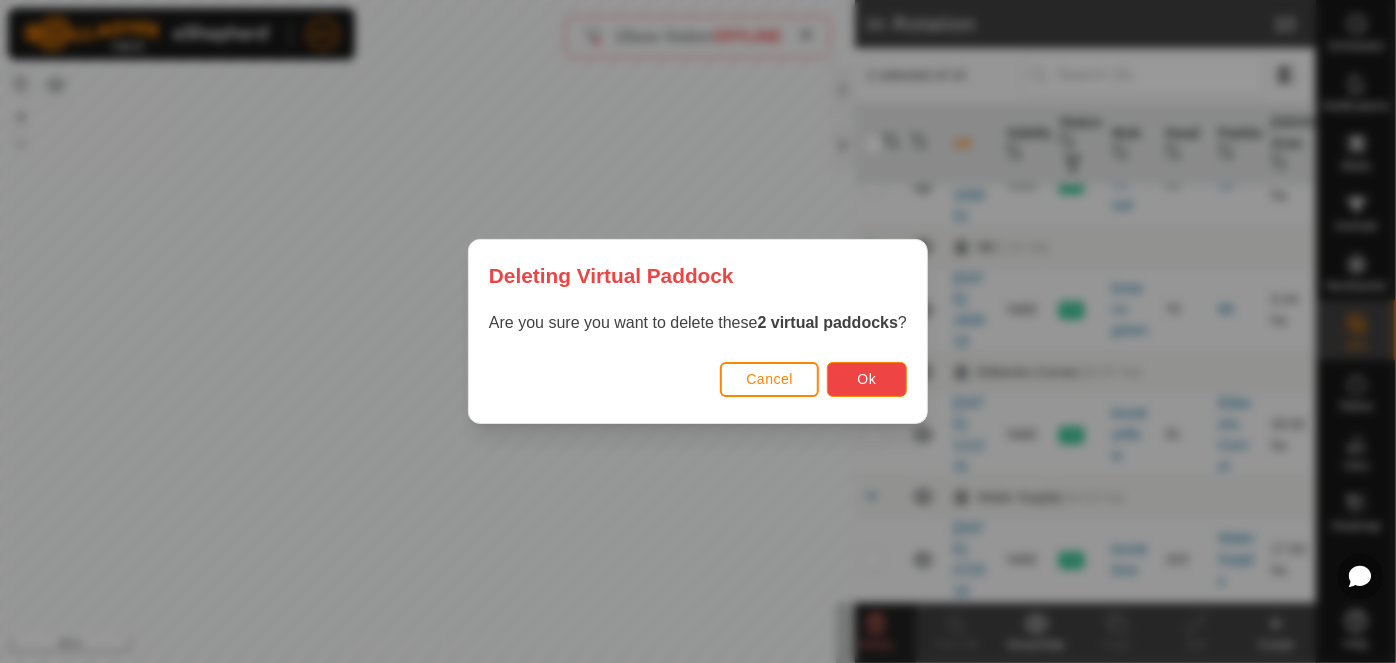 click on "Ok" at bounding box center [867, 379] 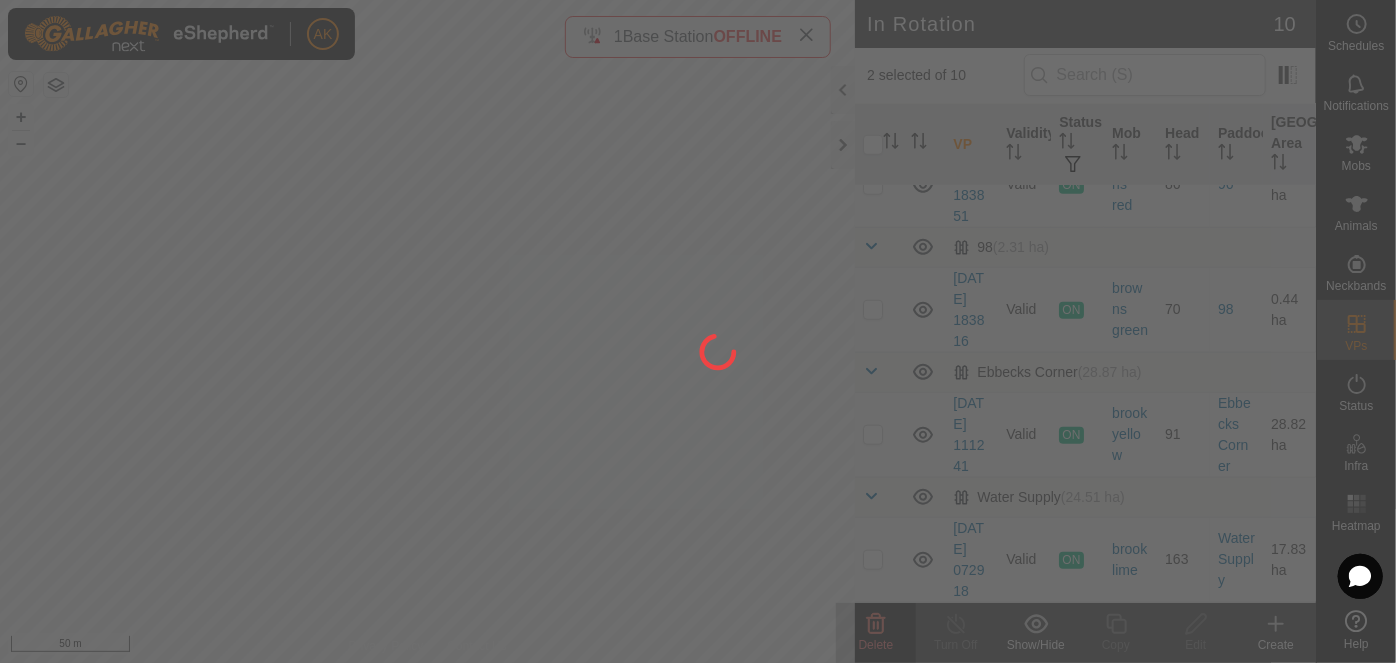 checkbox on "false" 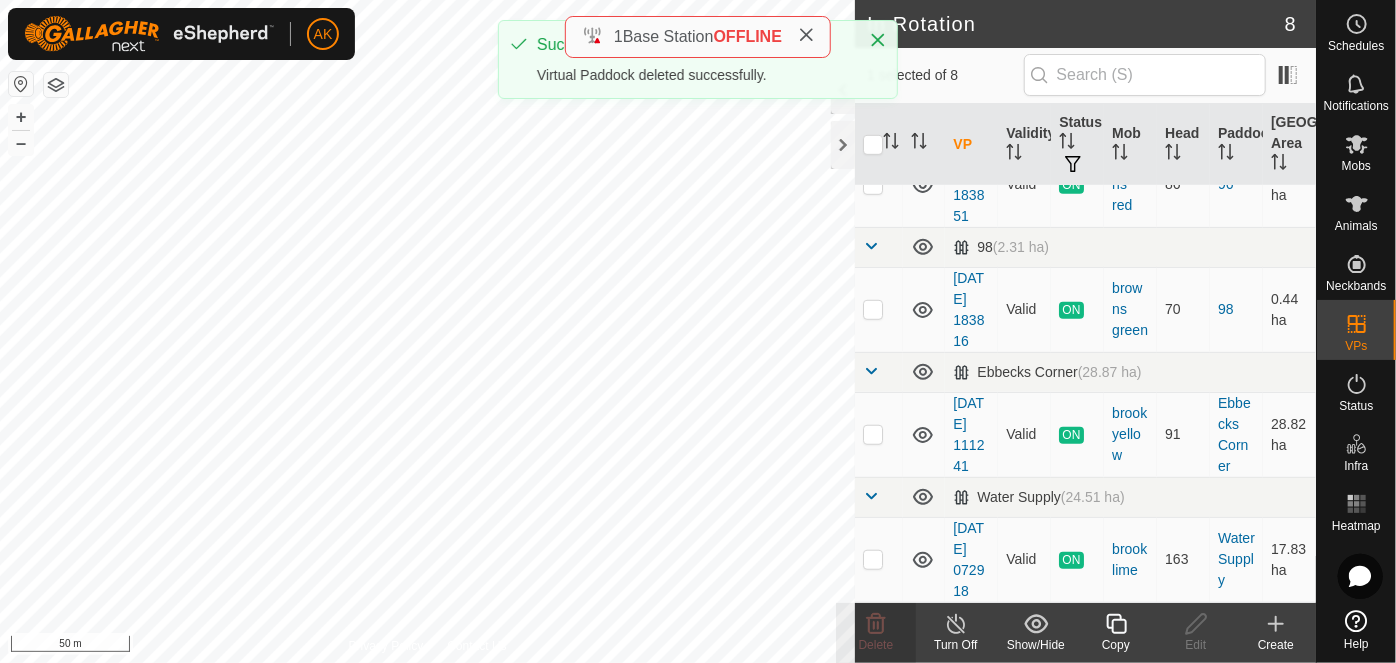 scroll, scrollTop: 748, scrollLeft: 0, axis: vertical 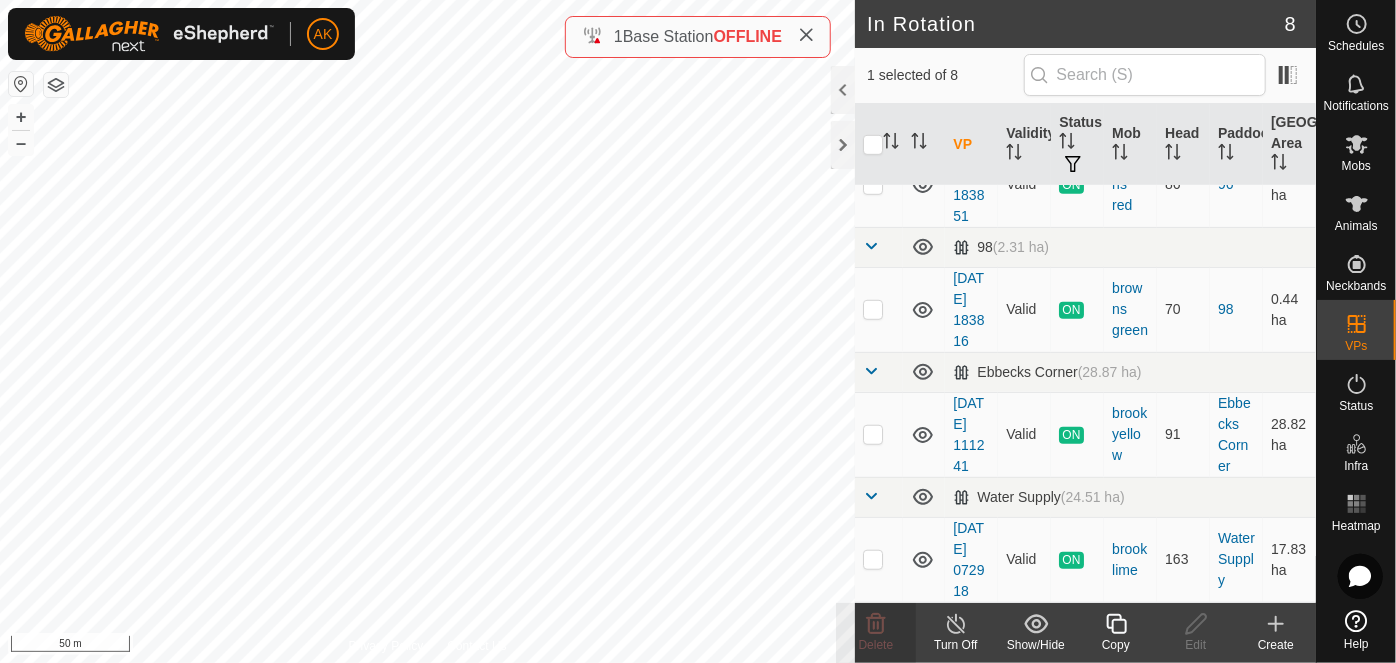 click 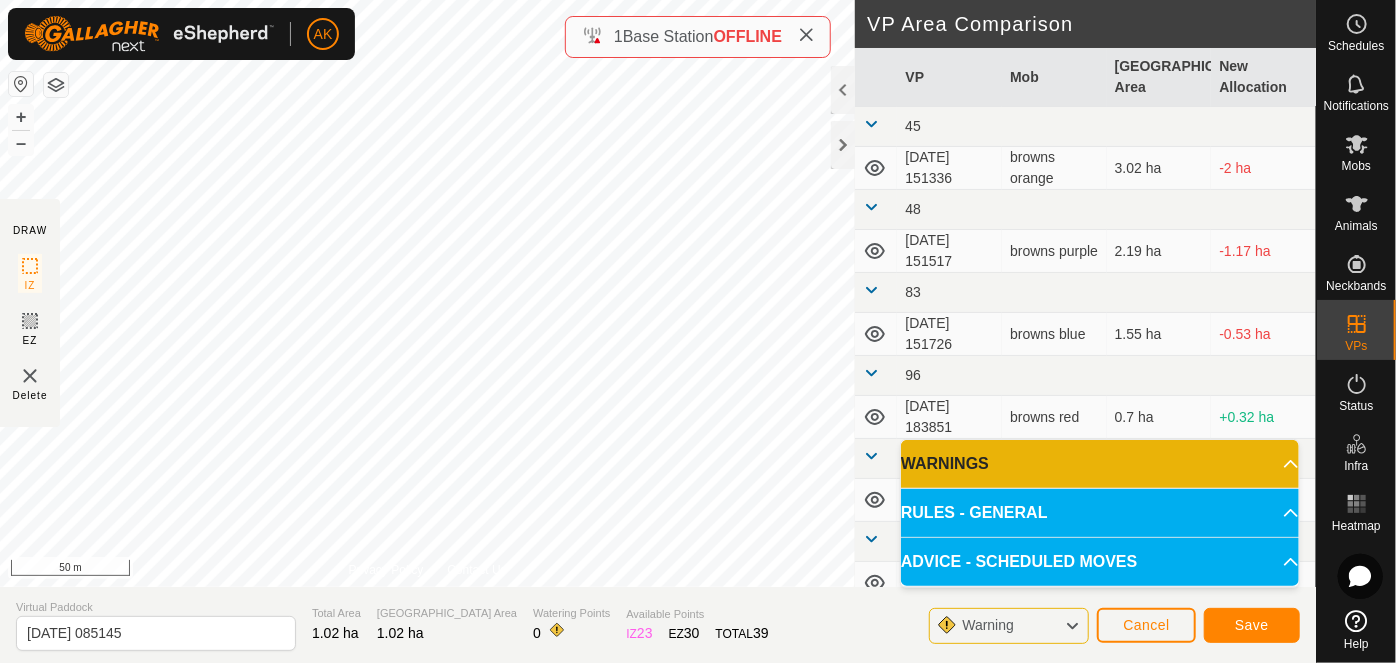 type on "[DATE] 085150" 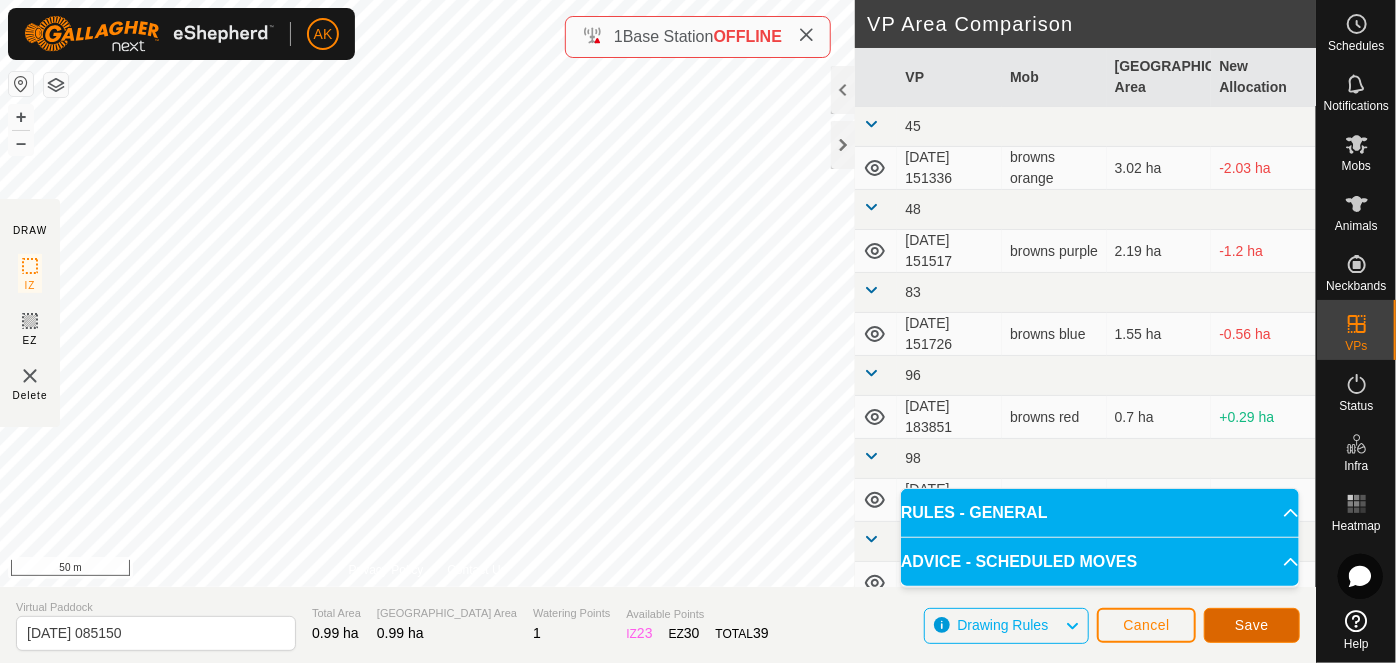 click on "Save" 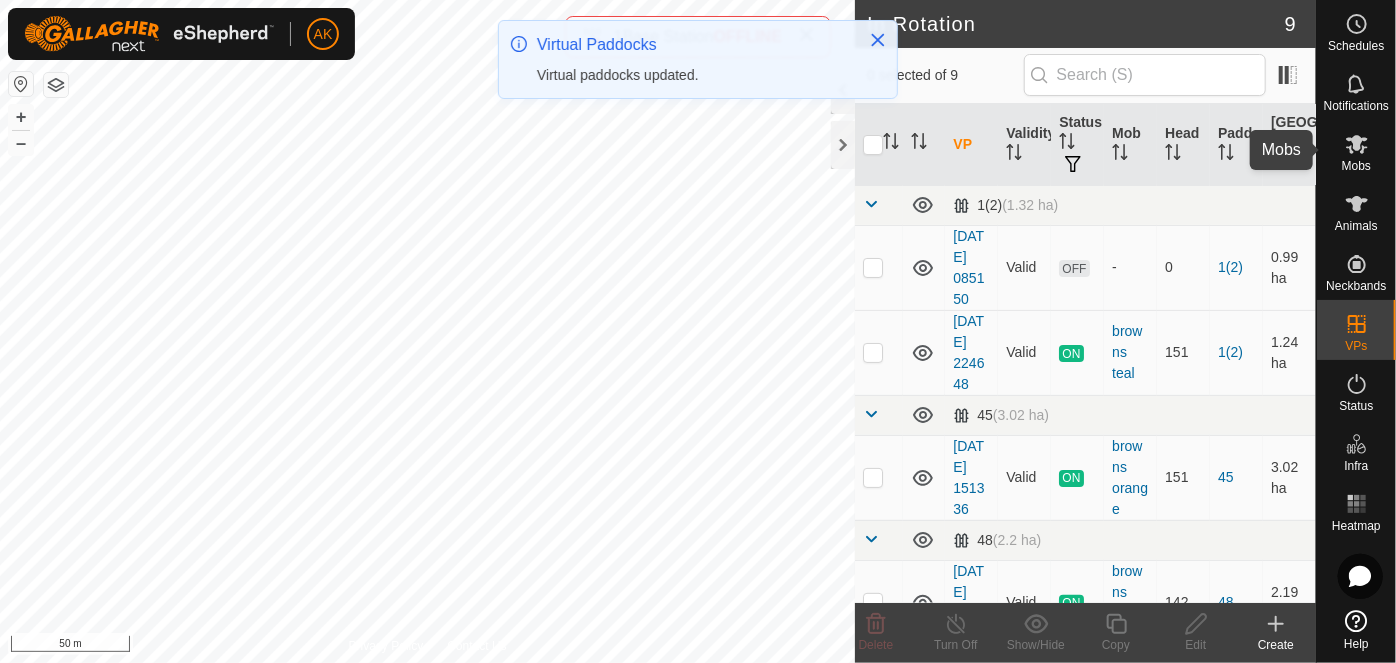 click 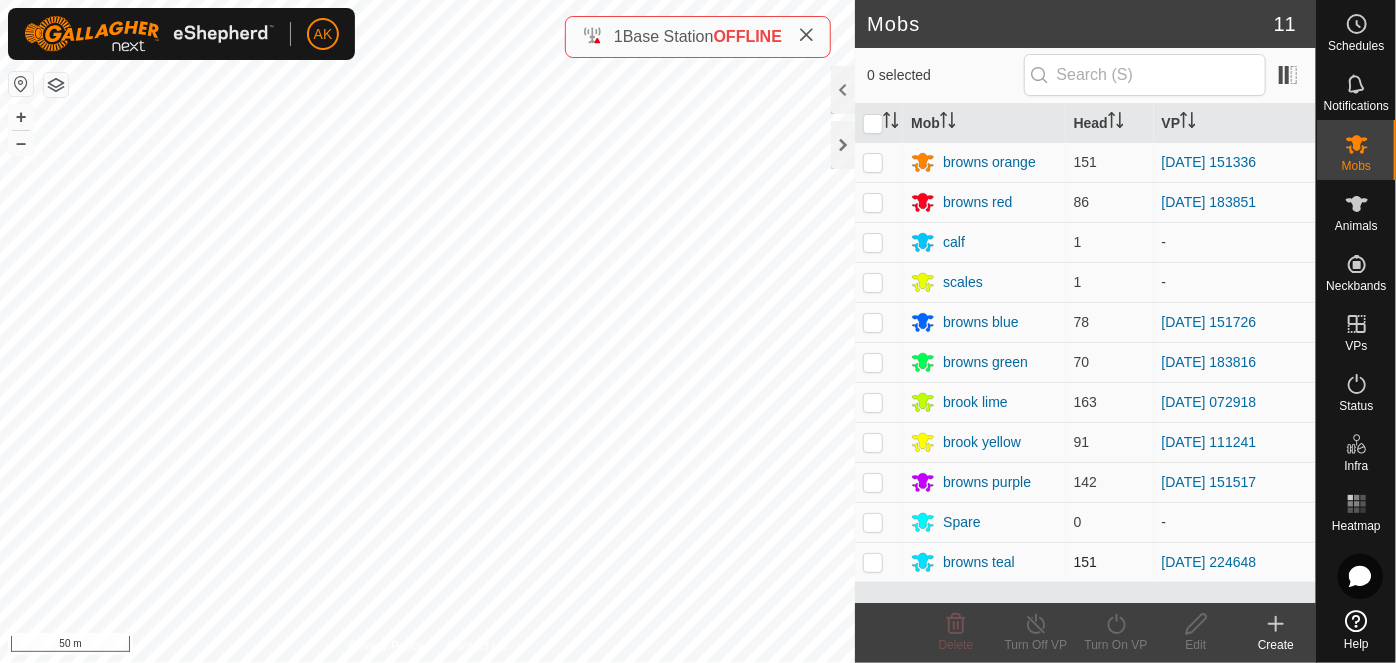 click at bounding box center [873, 562] 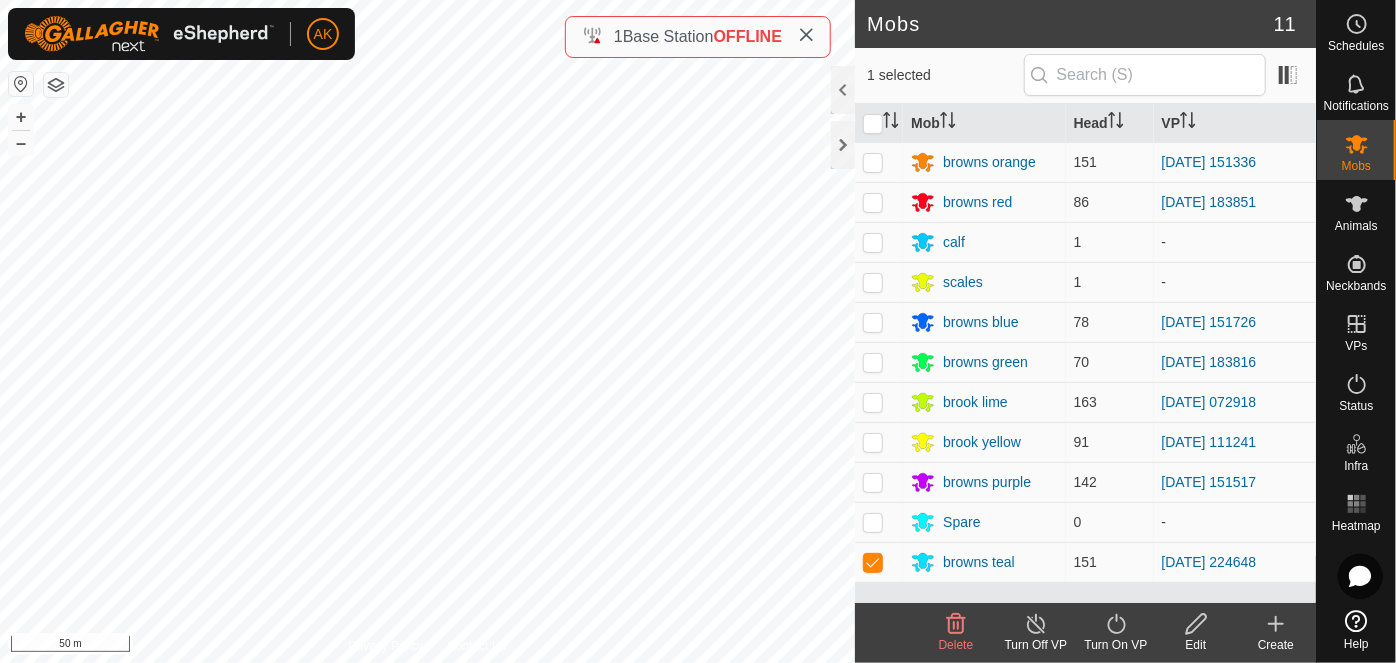 click 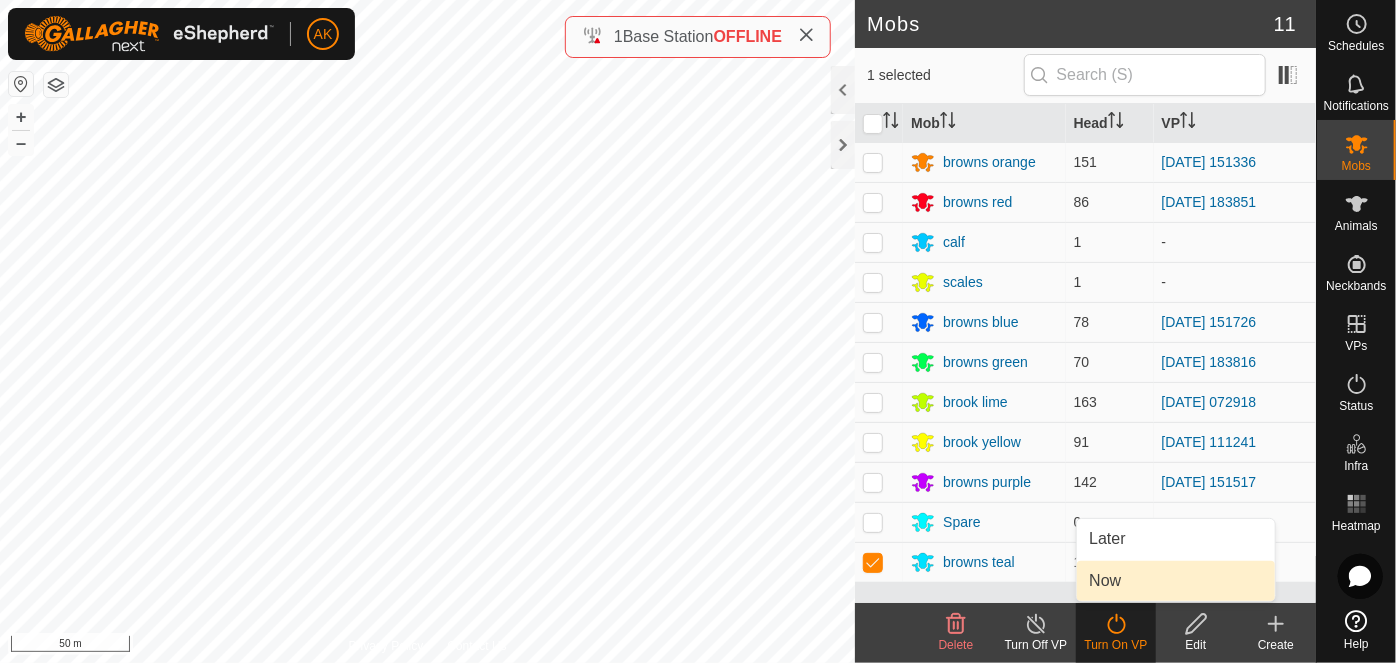 click on "Now" at bounding box center [1176, 581] 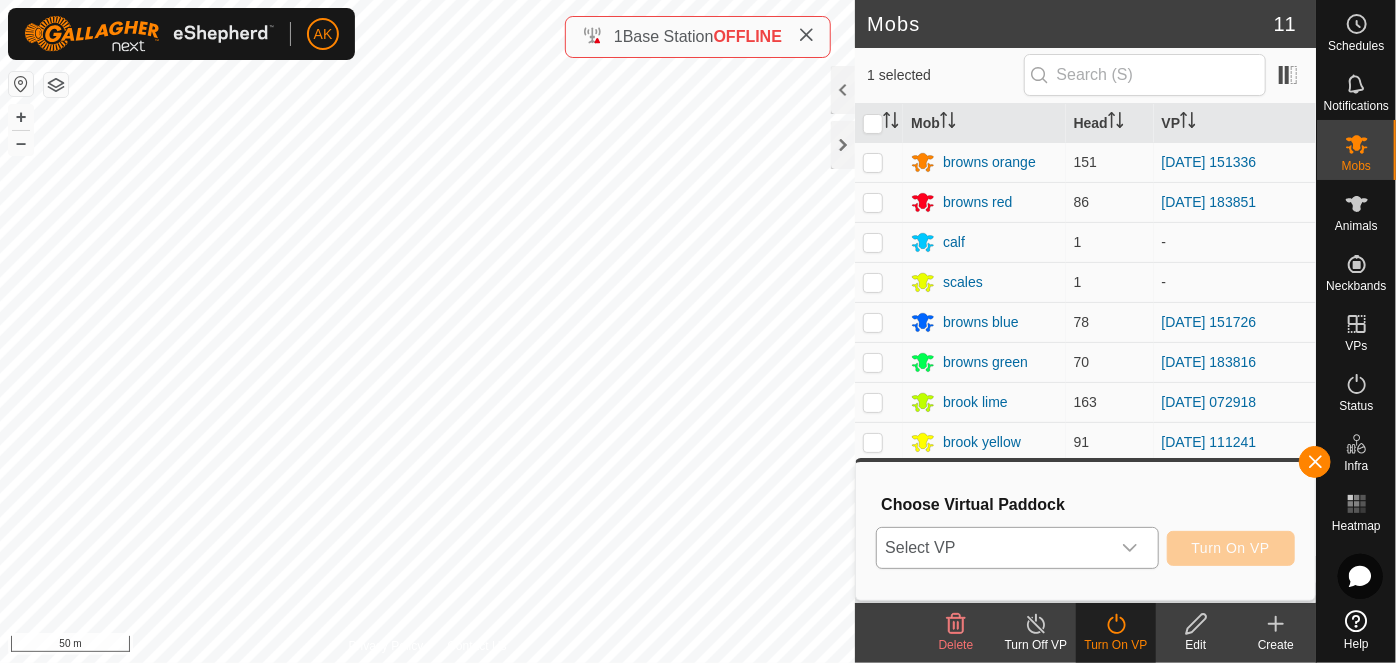 click 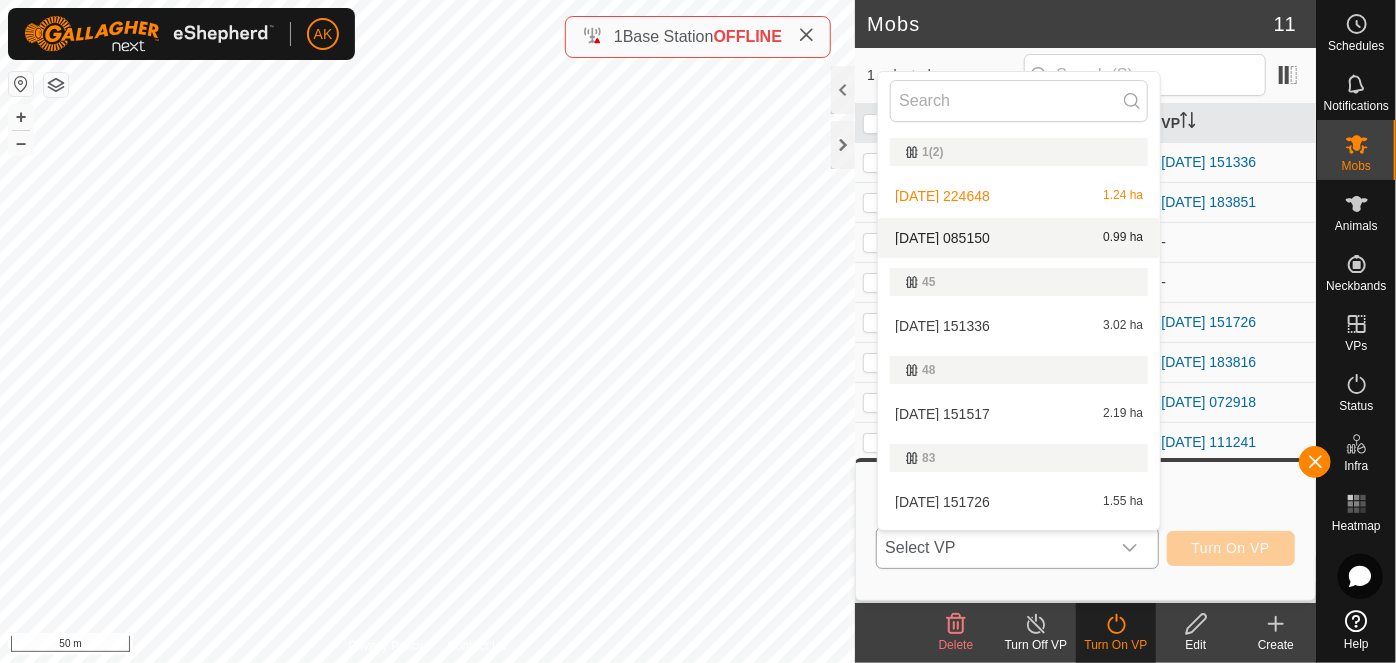 click on "[DATE] 085150  0.99 ha" at bounding box center [1019, 238] 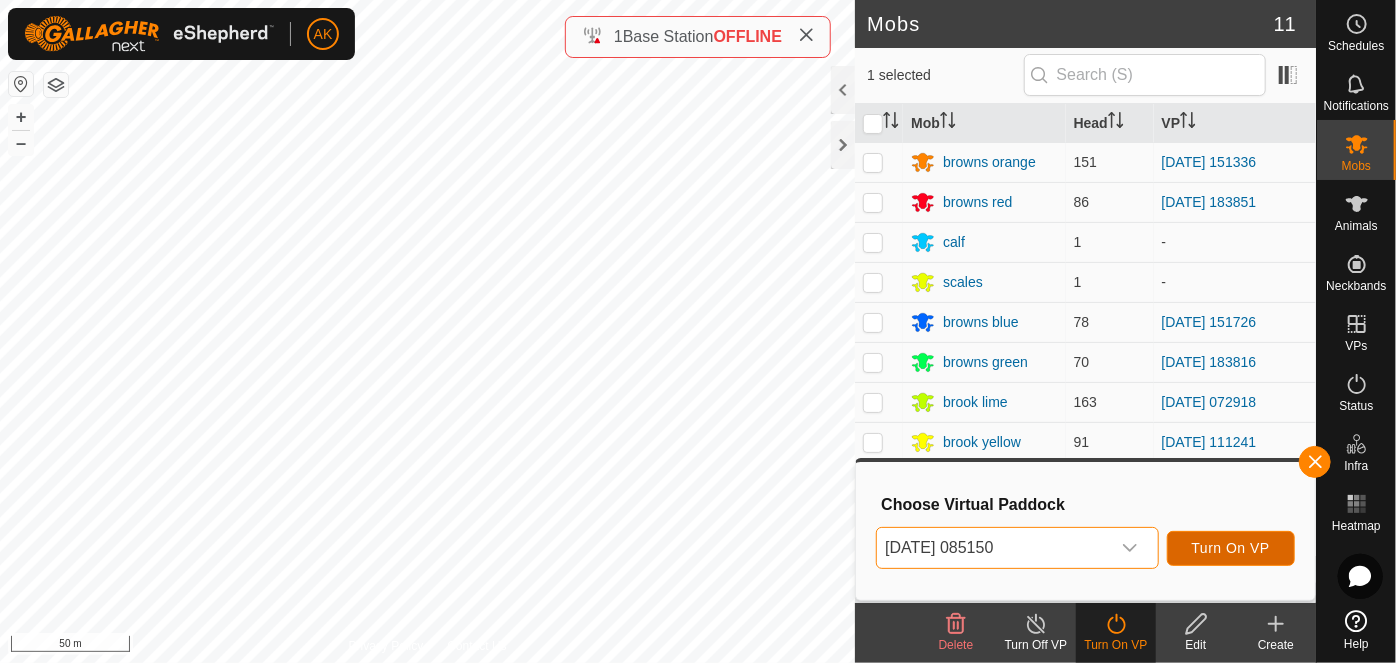 click on "Turn On VP" at bounding box center [1231, 548] 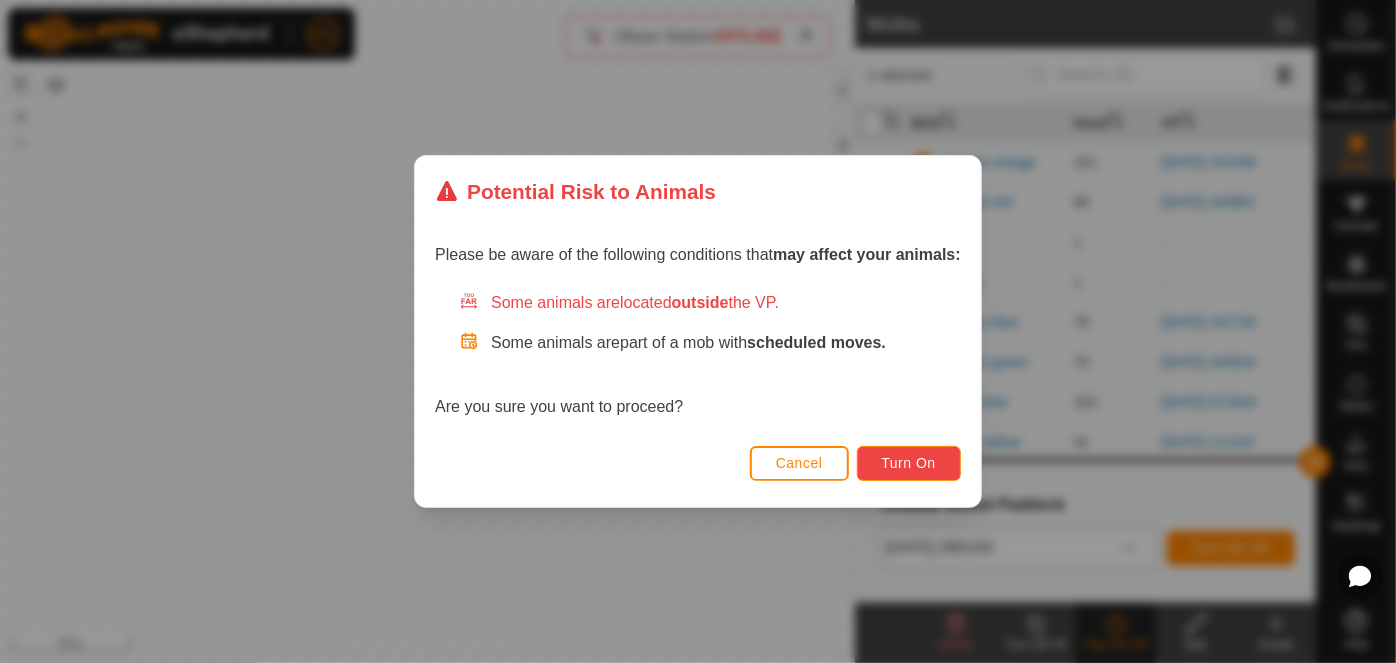 click on "Turn On" at bounding box center (909, 463) 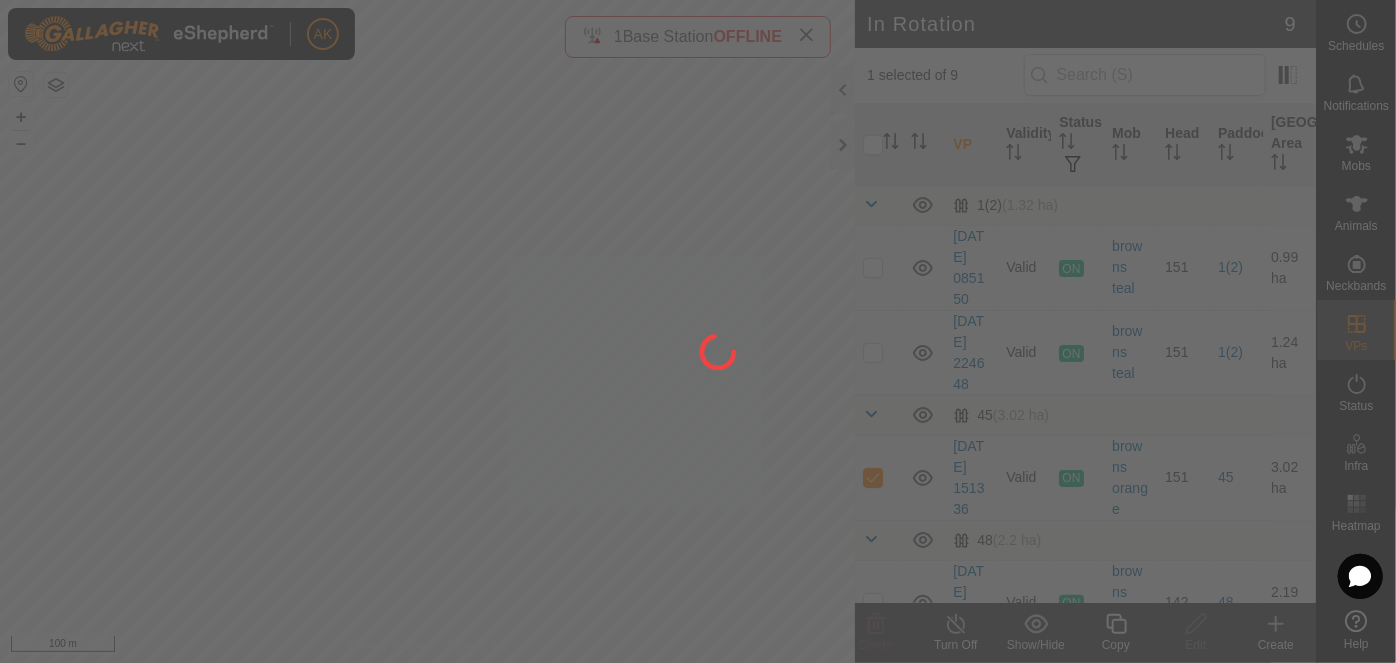click 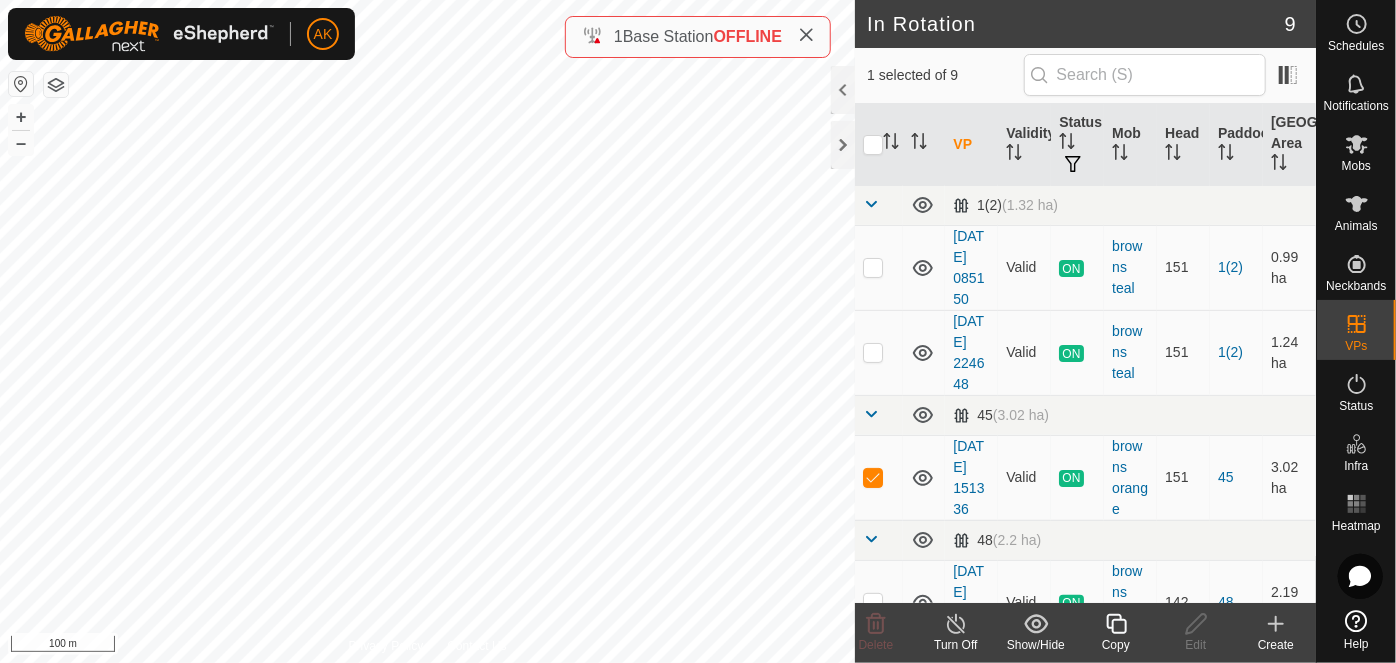 click 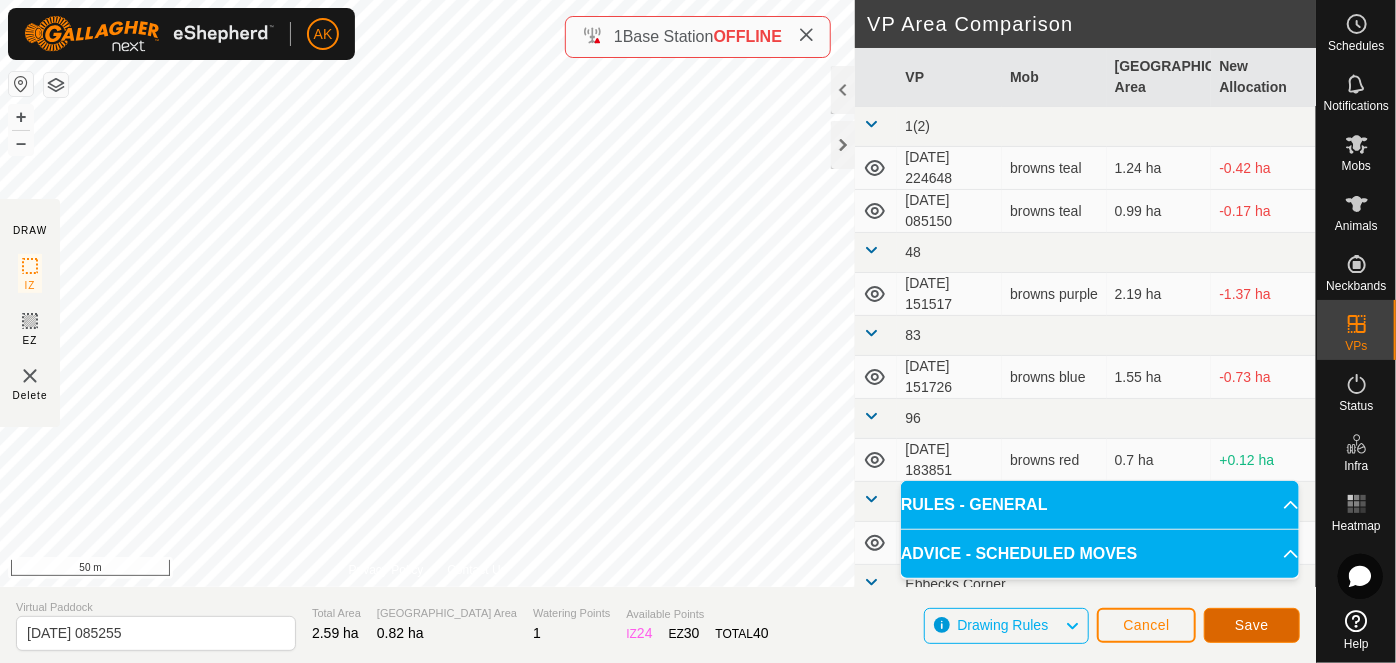 click on "Save" 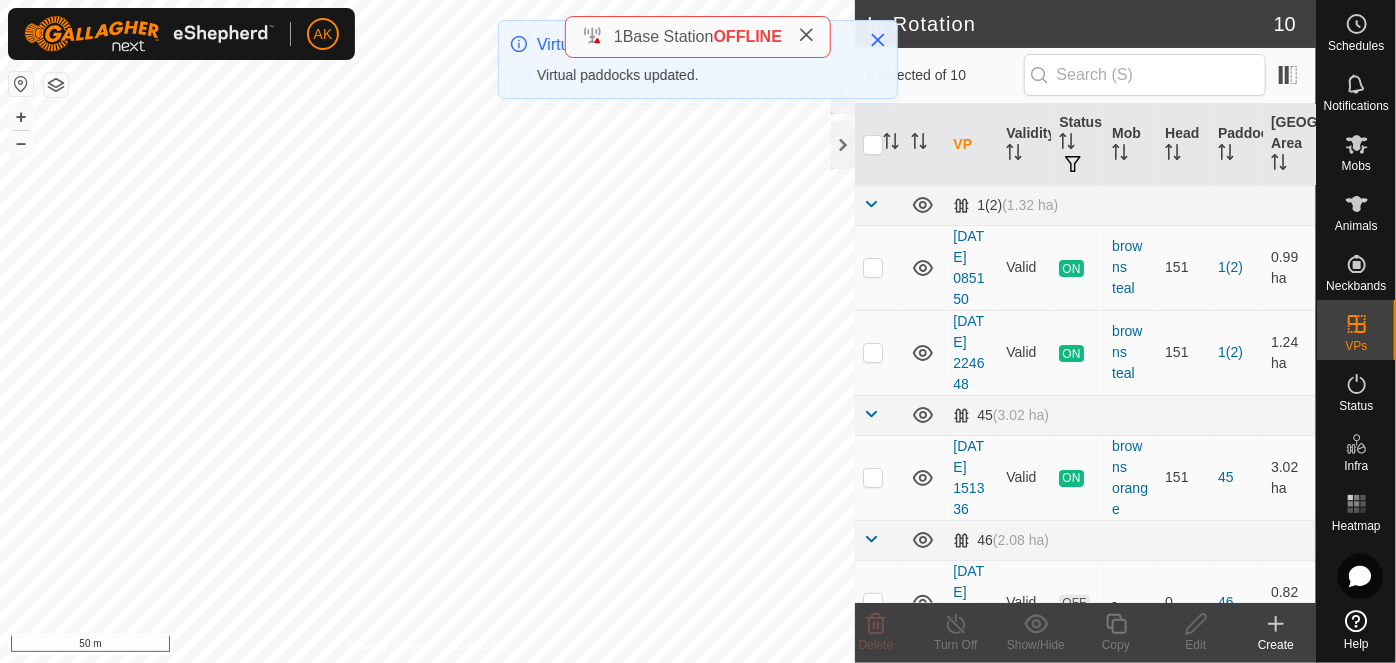 checkbox on "true" 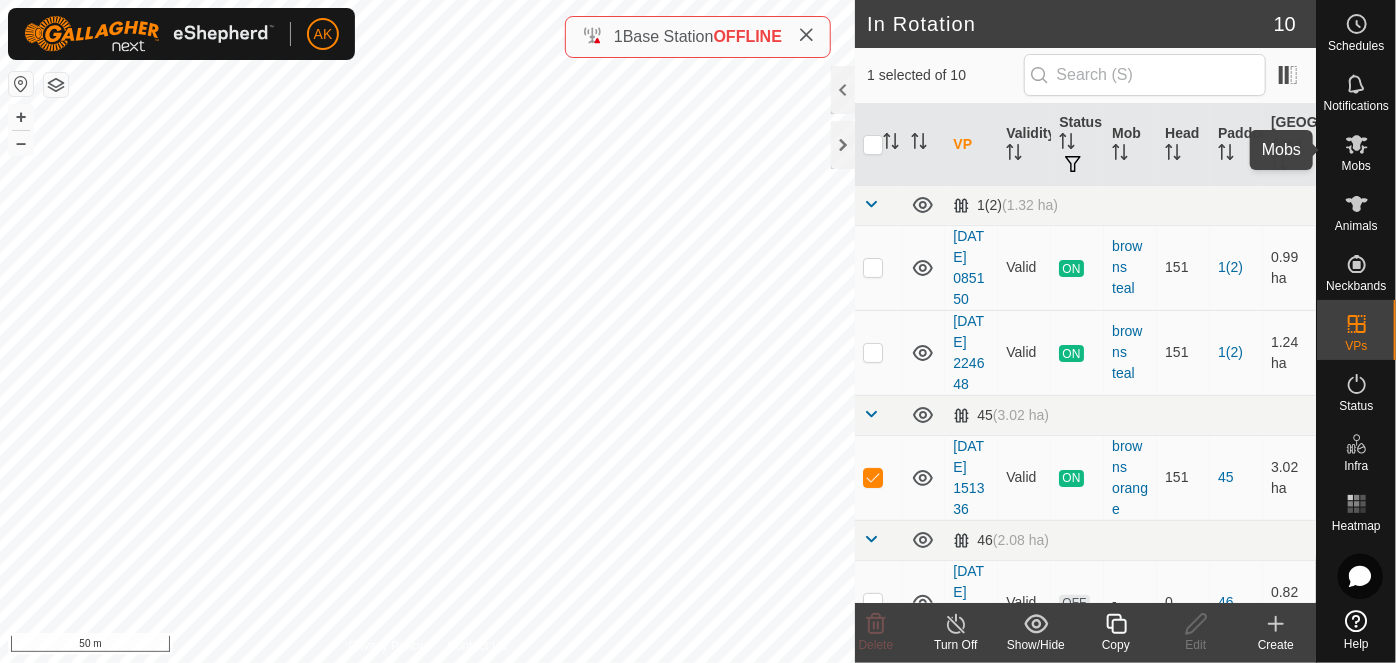 click 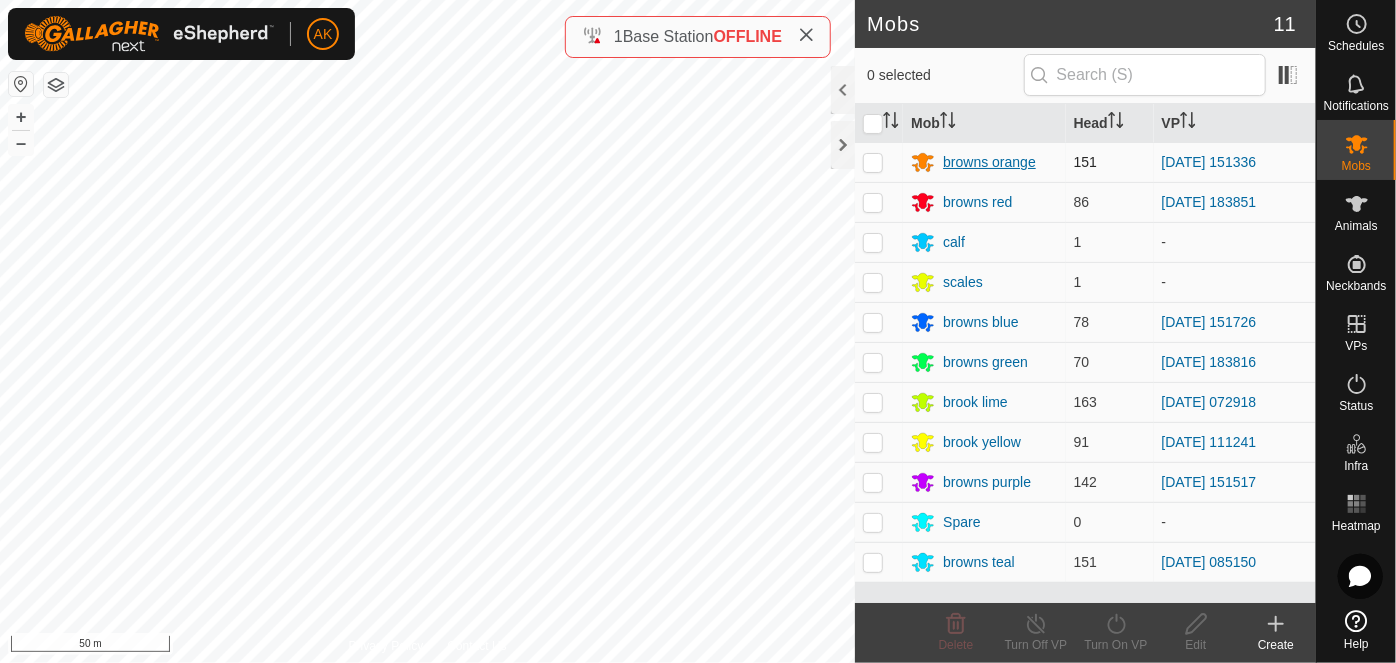 click on "browns orange" at bounding box center [989, 162] 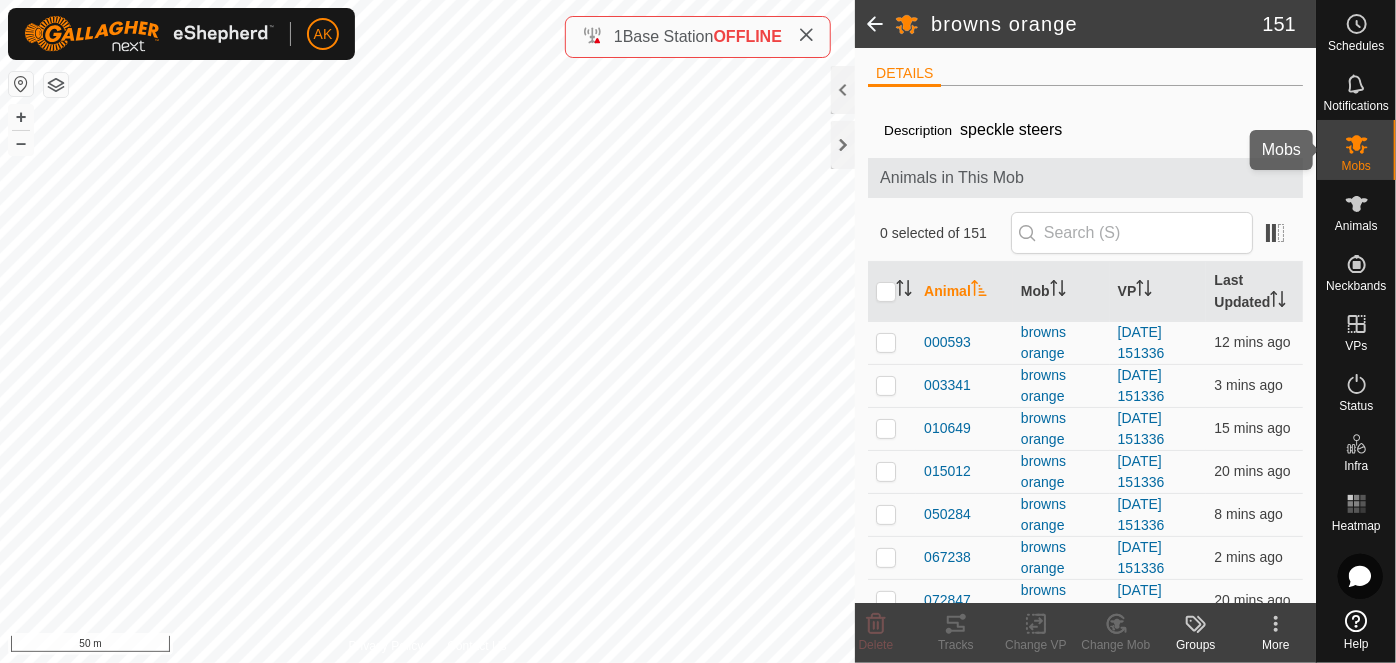 click 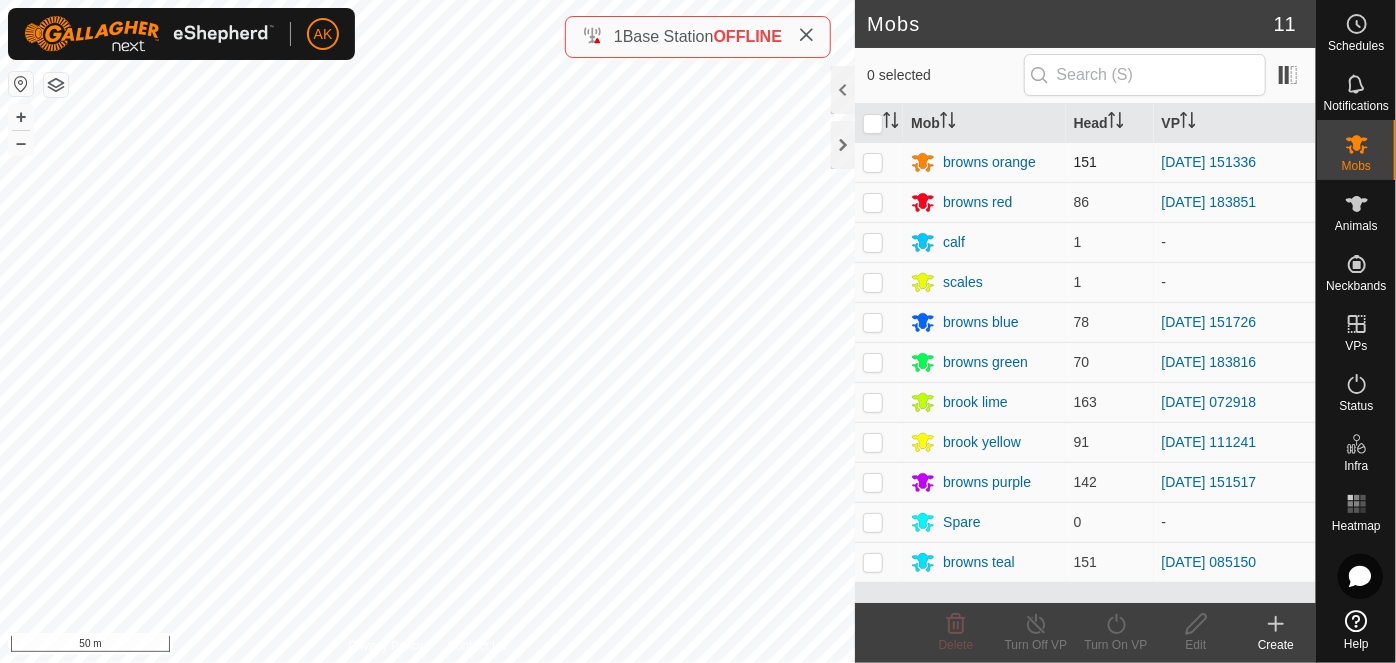 click at bounding box center [873, 162] 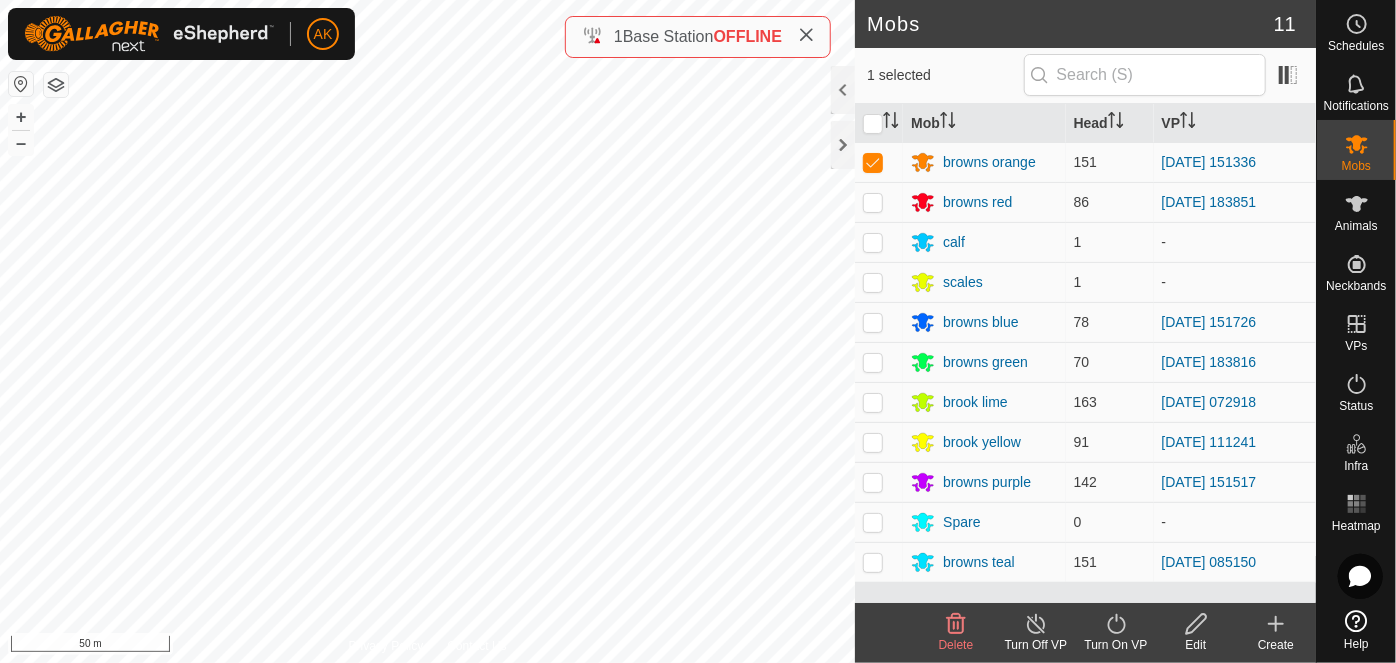 click 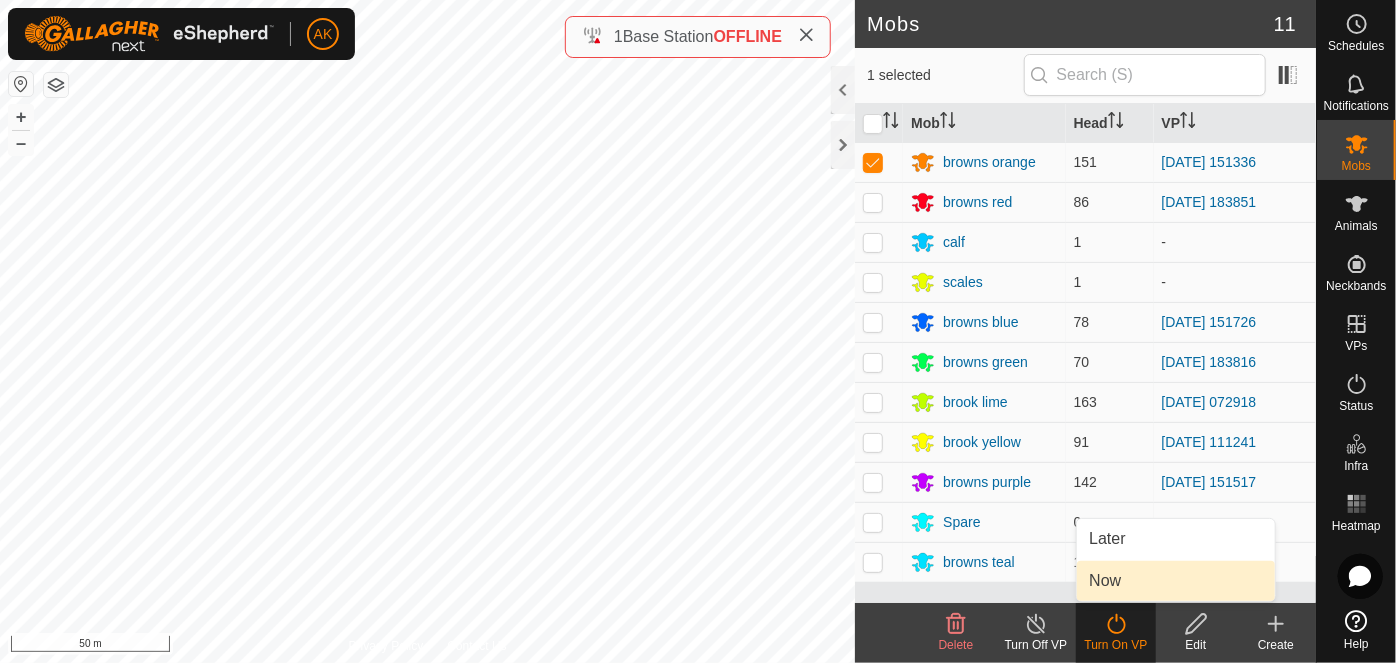 click on "Now" at bounding box center (1176, 581) 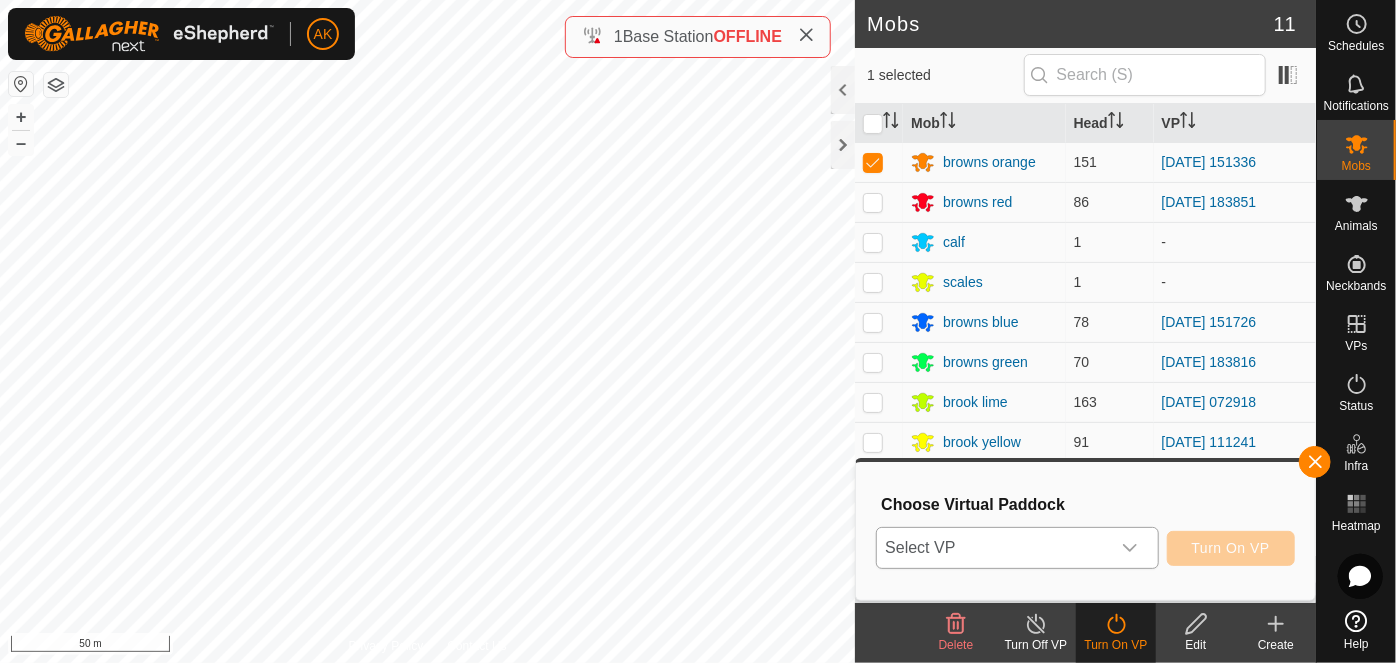 click 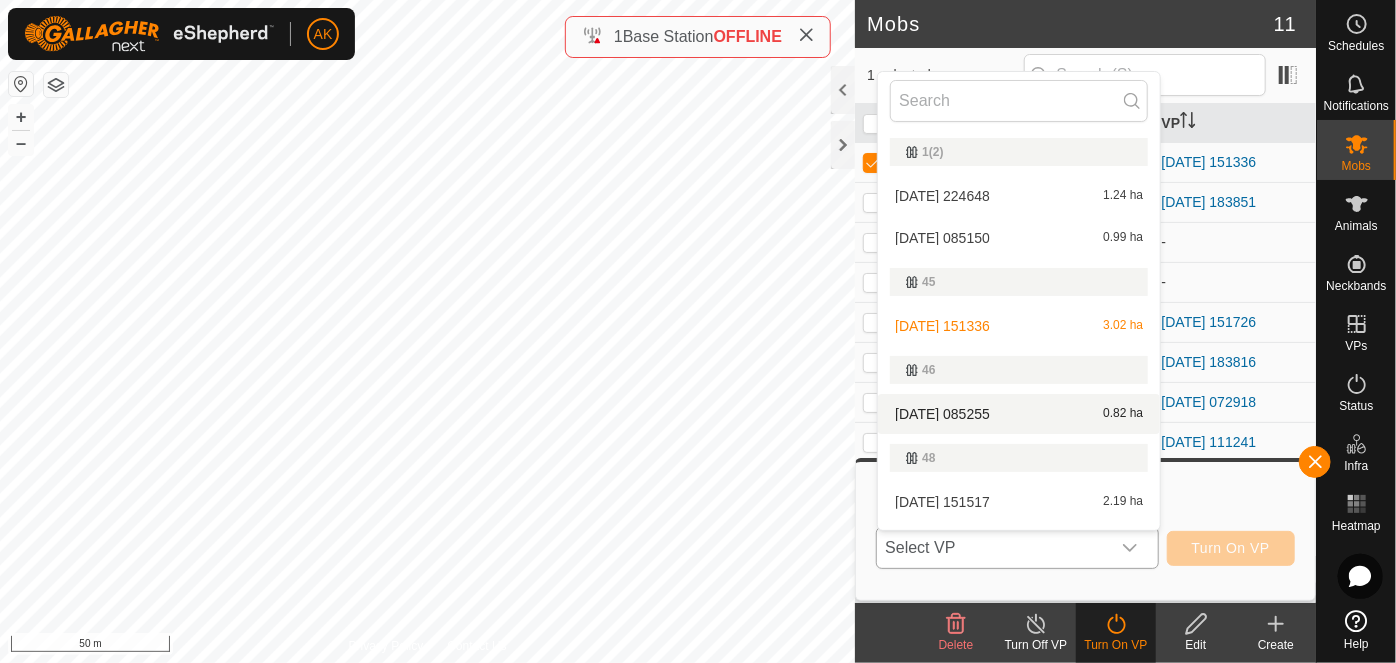 click on "[DATE] 085255  0.82 ha" at bounding box center [1019, 414] 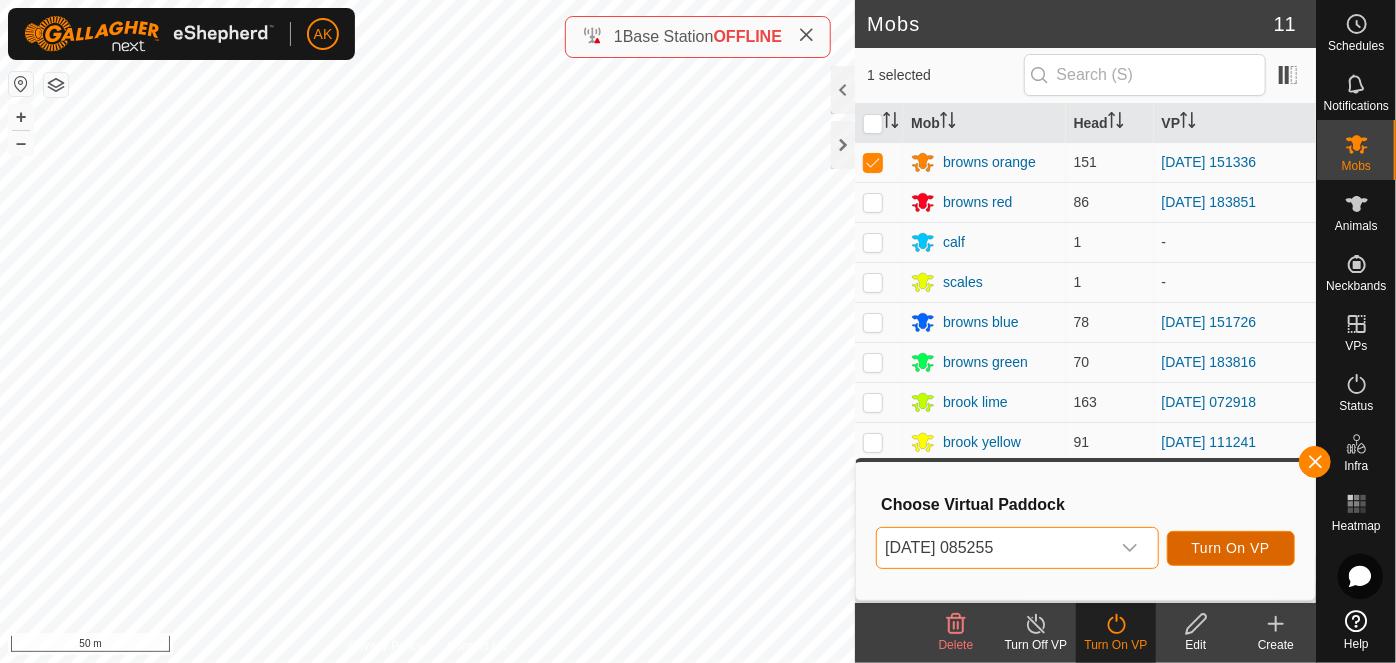 click on "Turn On VP" at bounding box center [1231, 548] 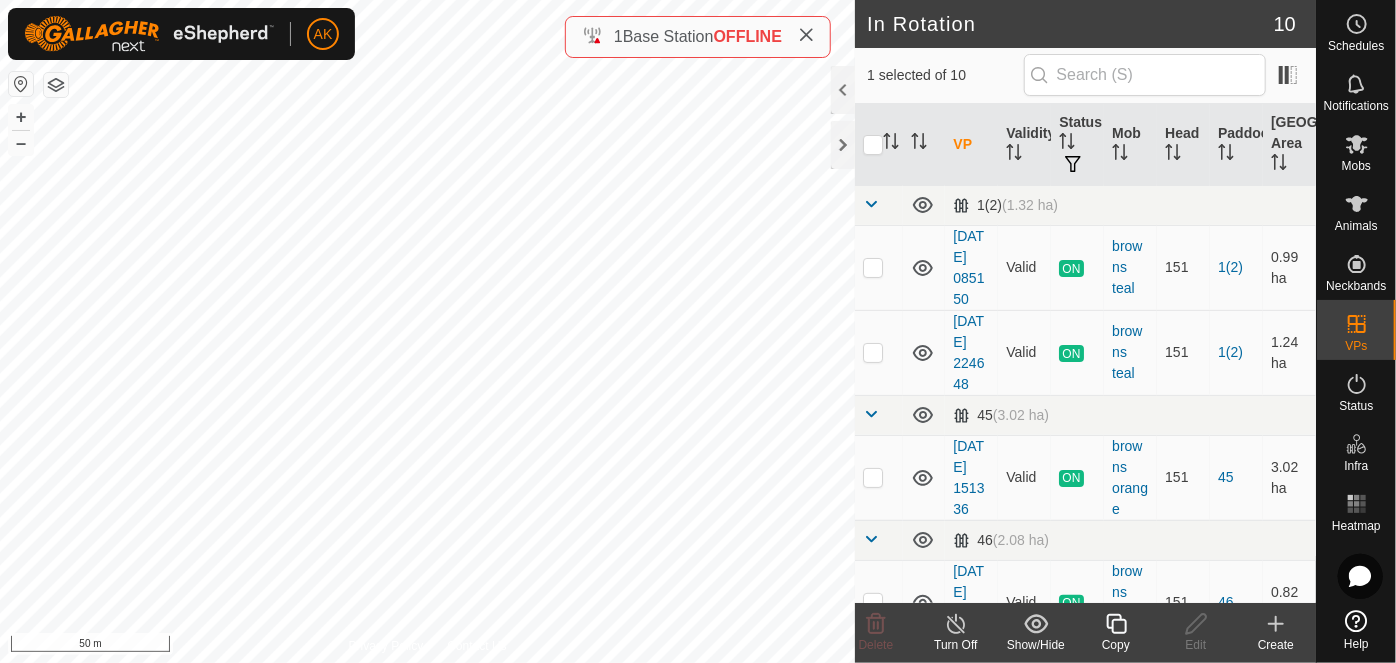 click 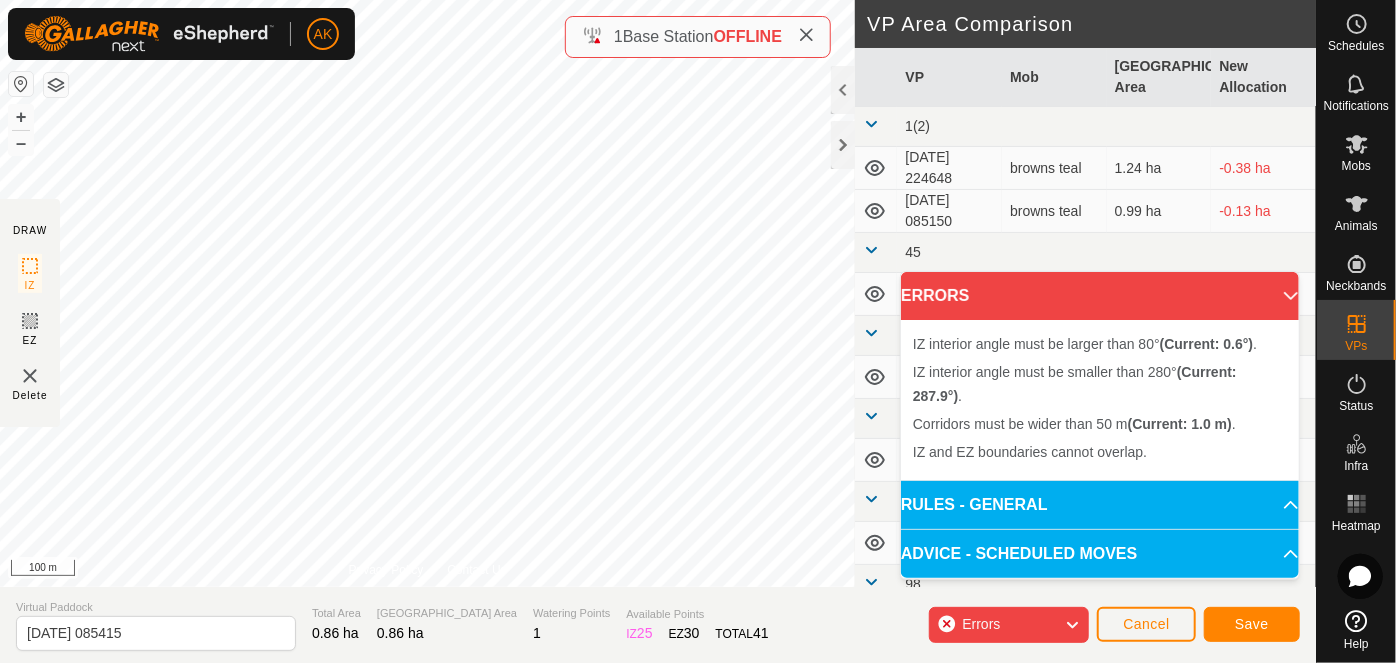click on "IZ interior angle must be larger than 80°  (Current: 0.6°) . + – ⇧ i 100 m" at bounding box center (427, 293) 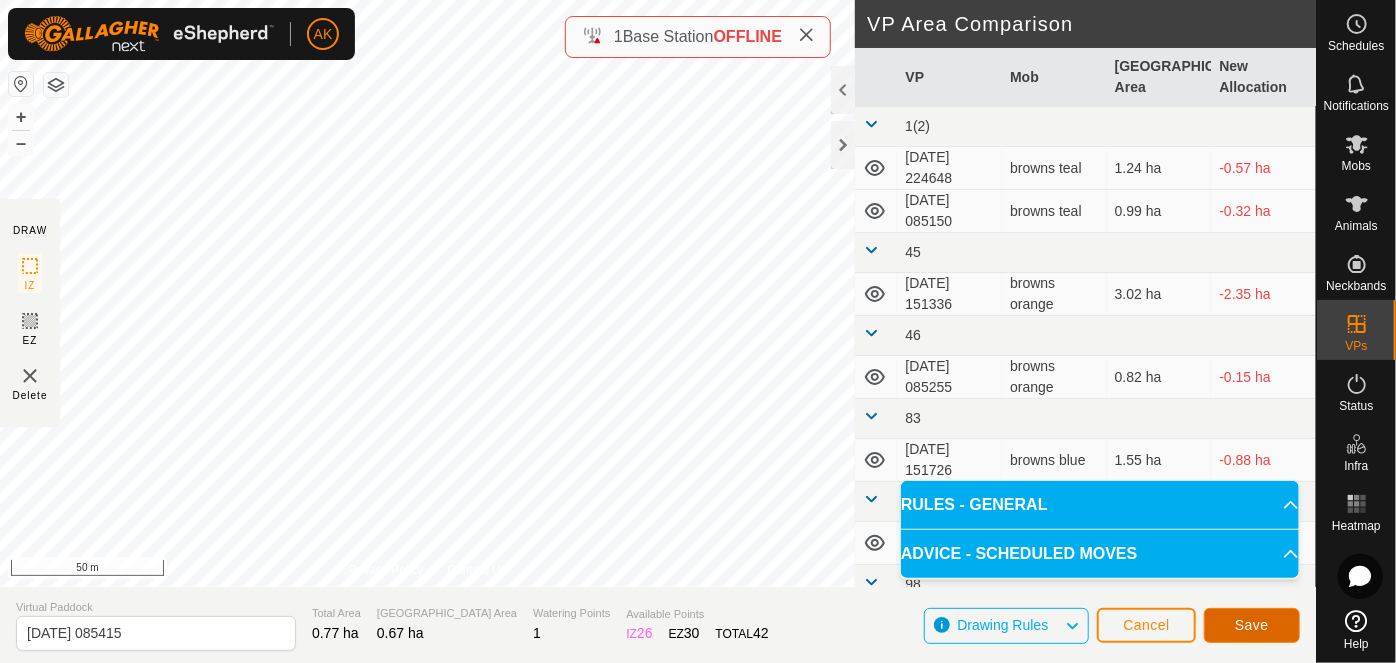 click on "Save" 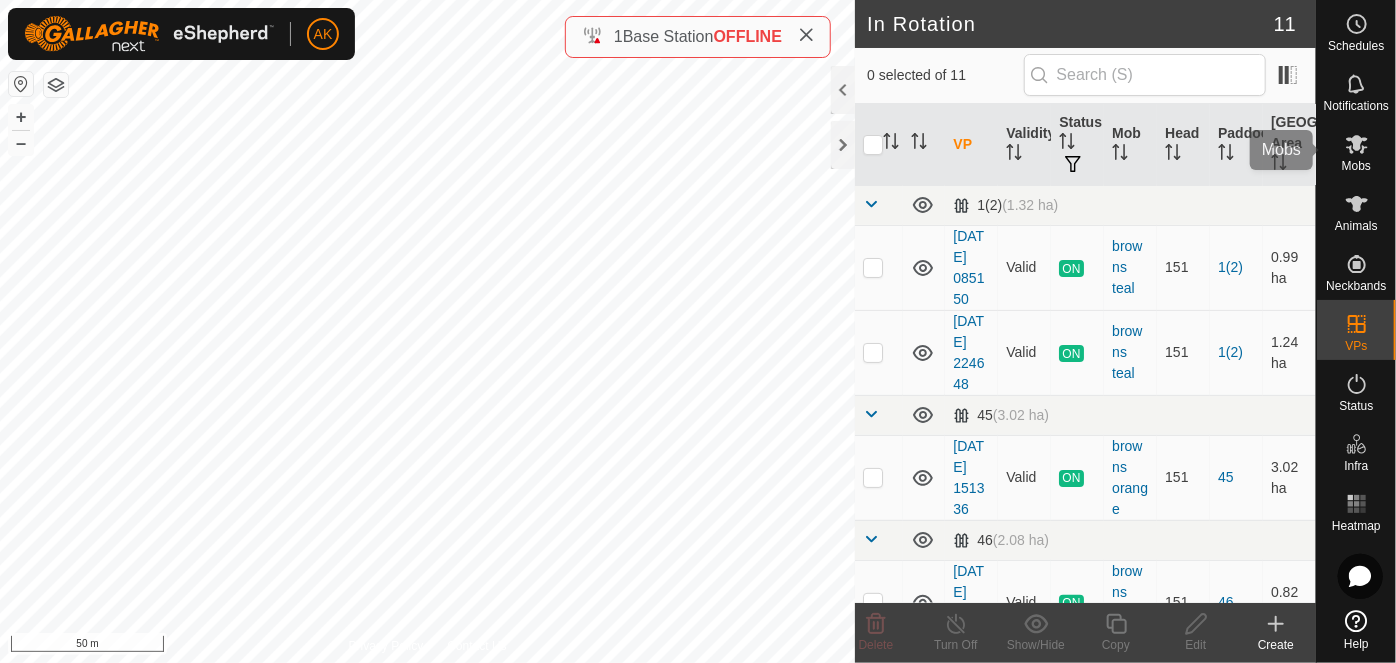 click on "Mobs" at bounding box center (1356, 166) 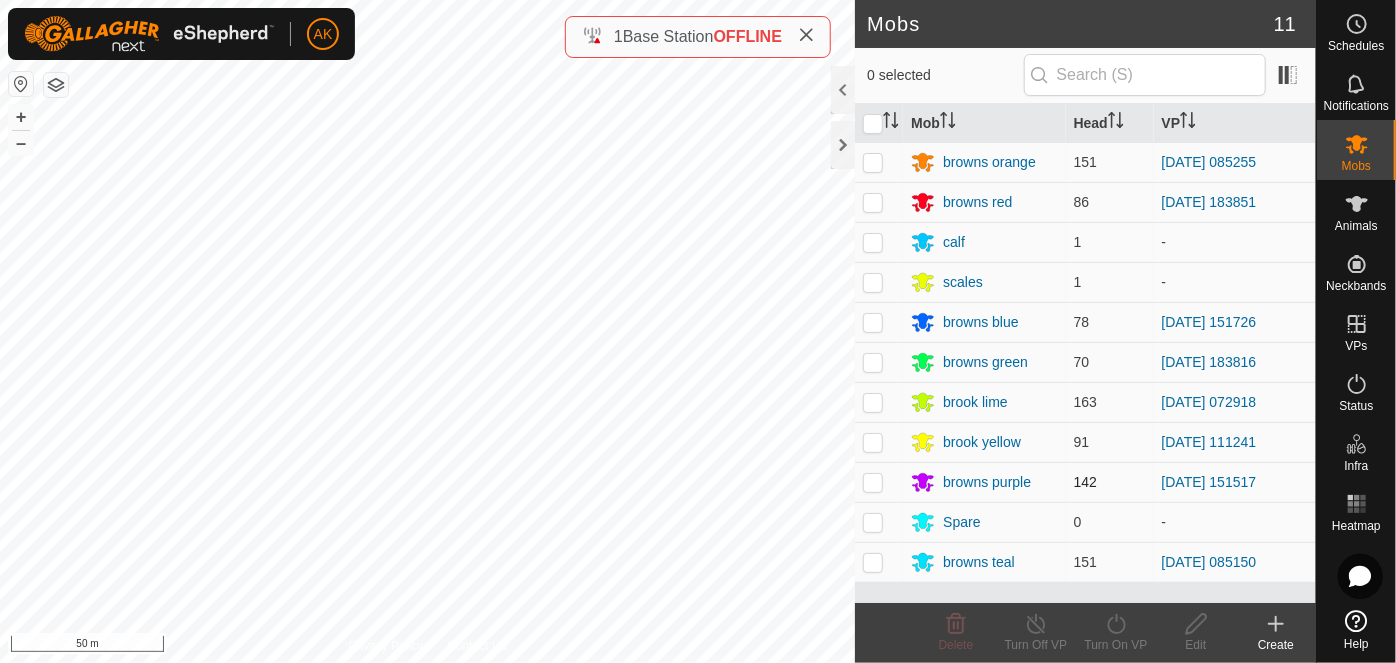 click at bounding box center (873, 482) 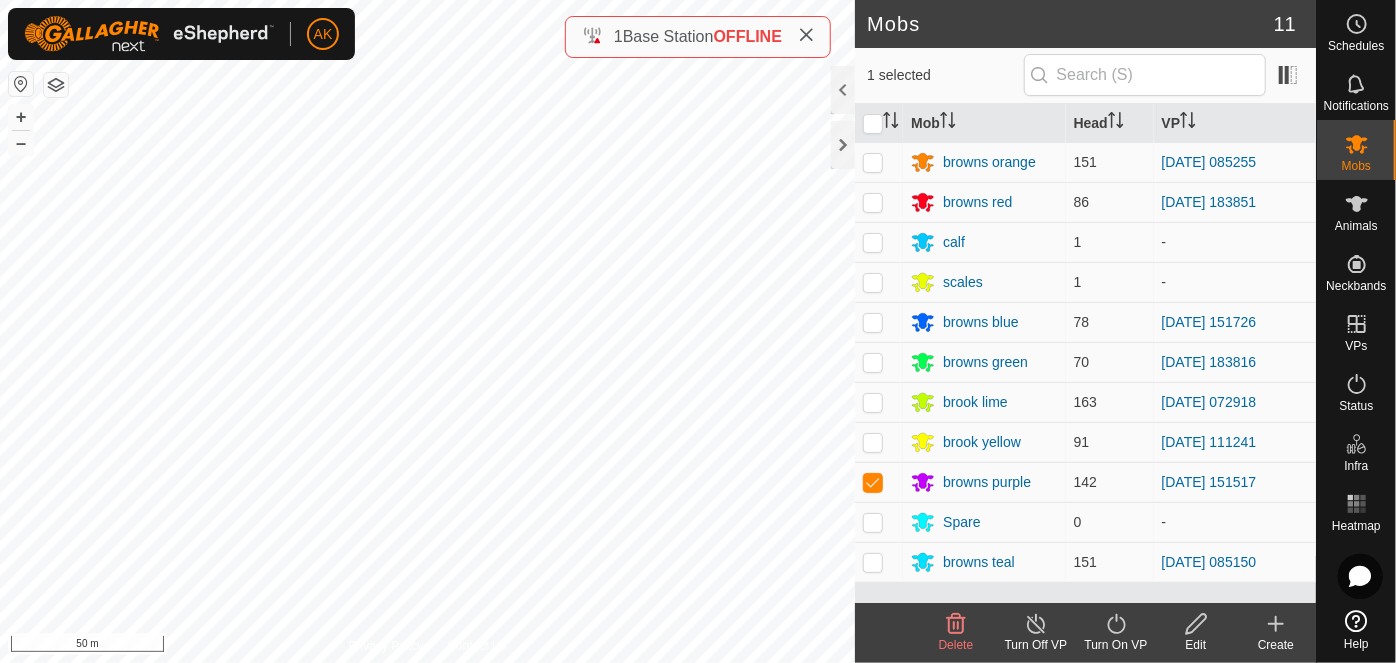 click 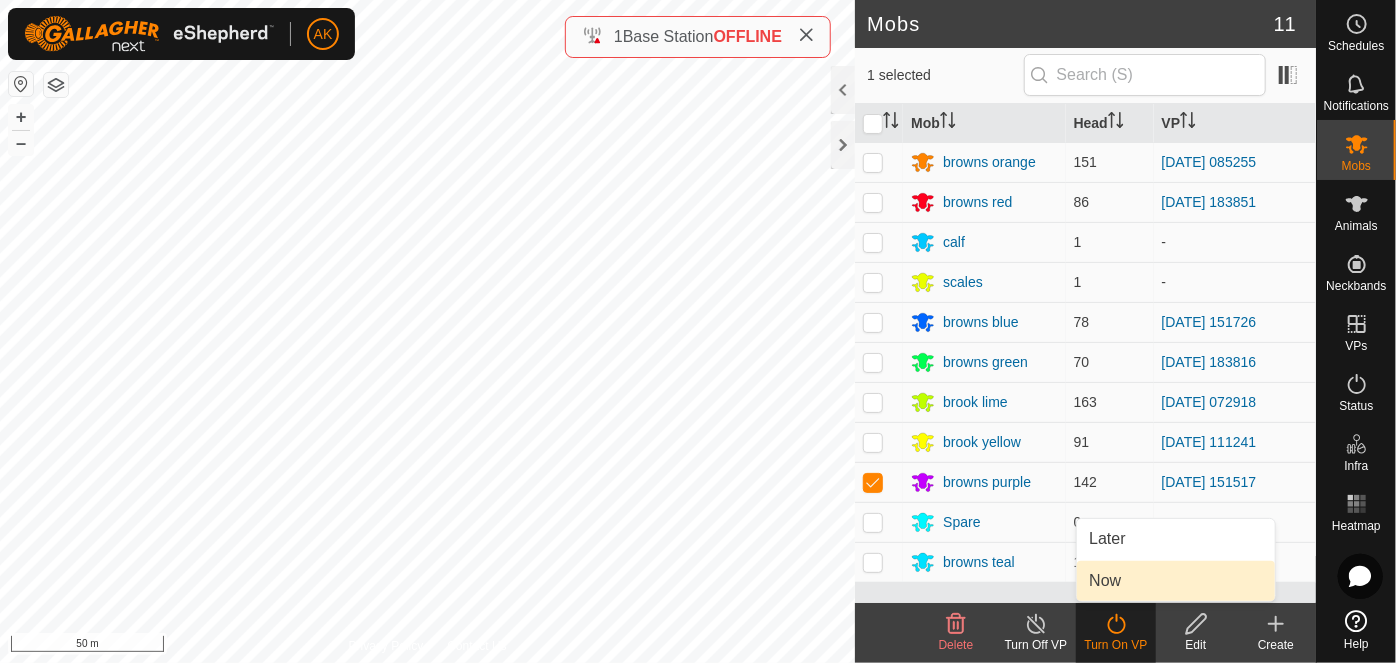 click on "Now" at bounding box center [1176, 581] 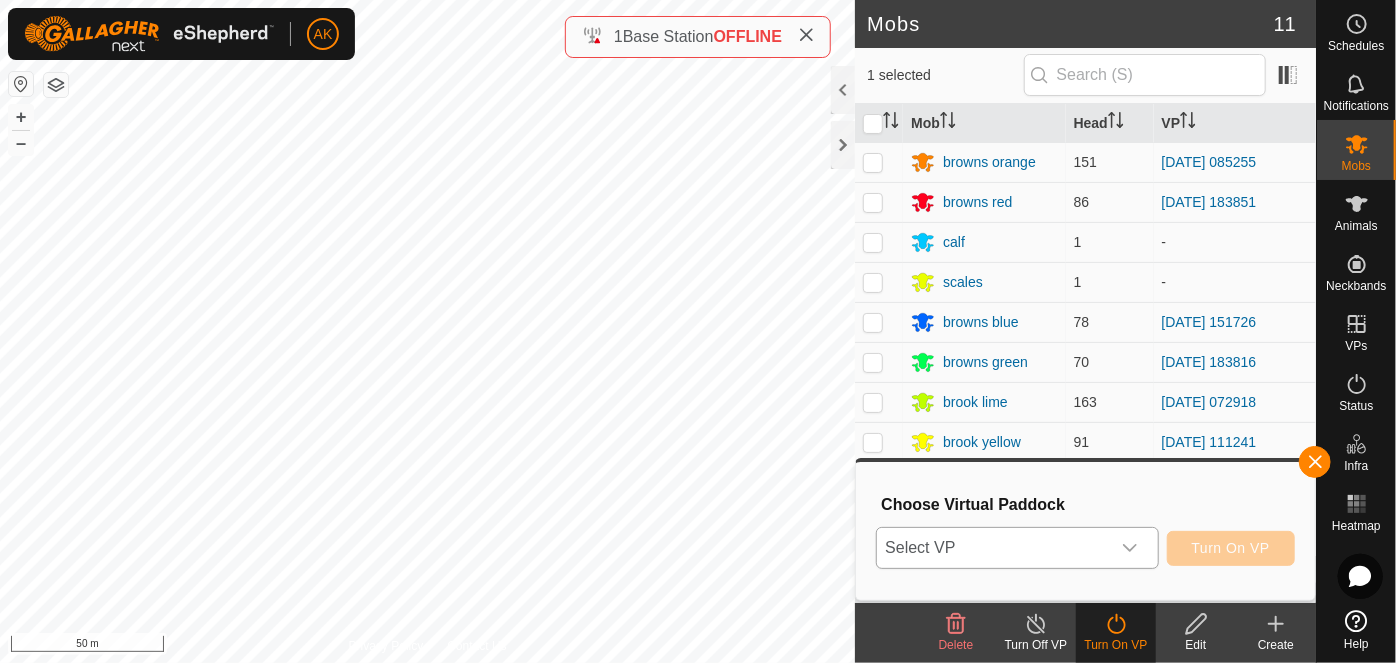 click 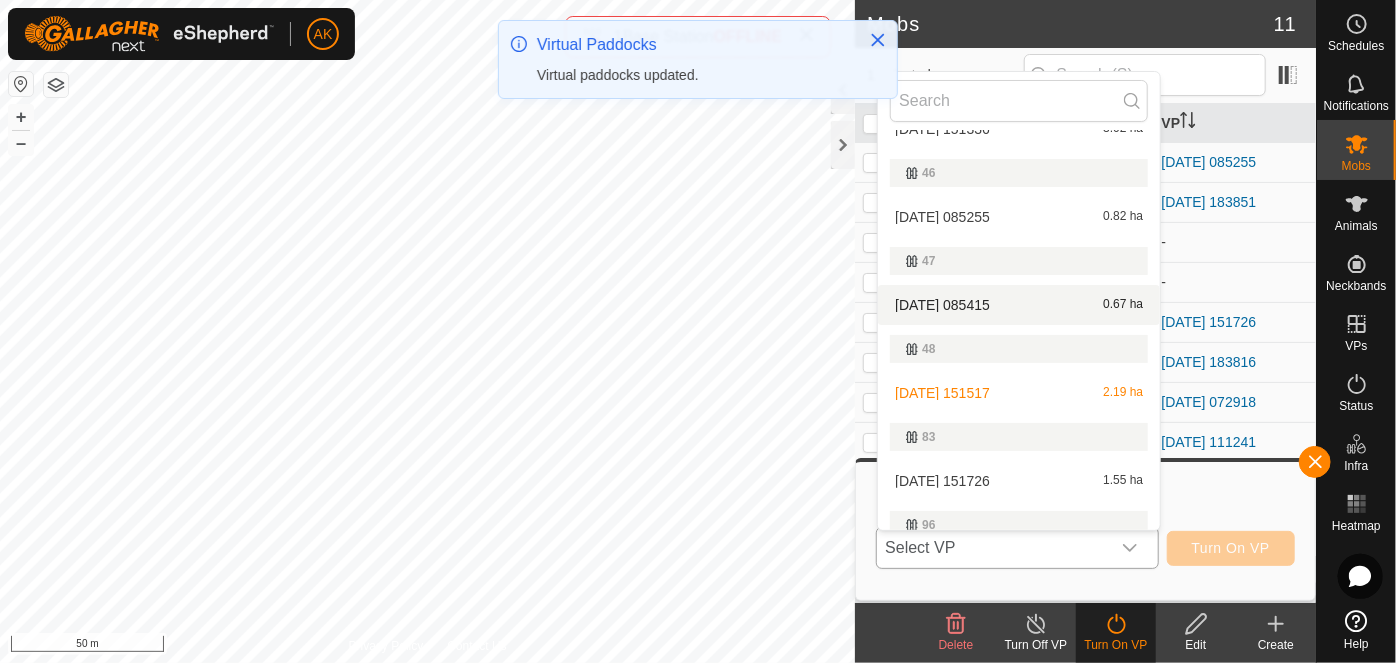 scroll, scrollTop: 272, scrollLeft: 0, axis: vertical 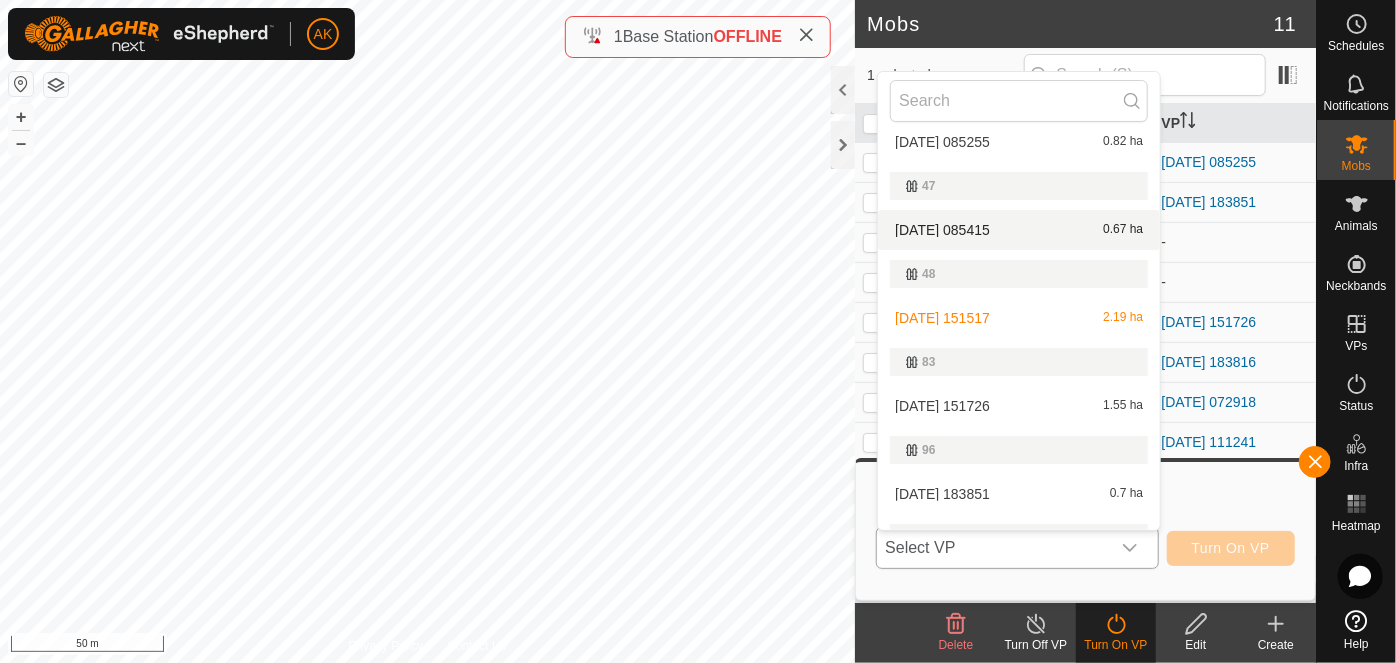 click on "[DATE] 085415  0.67 ha" at bounding box center (1019, 230) 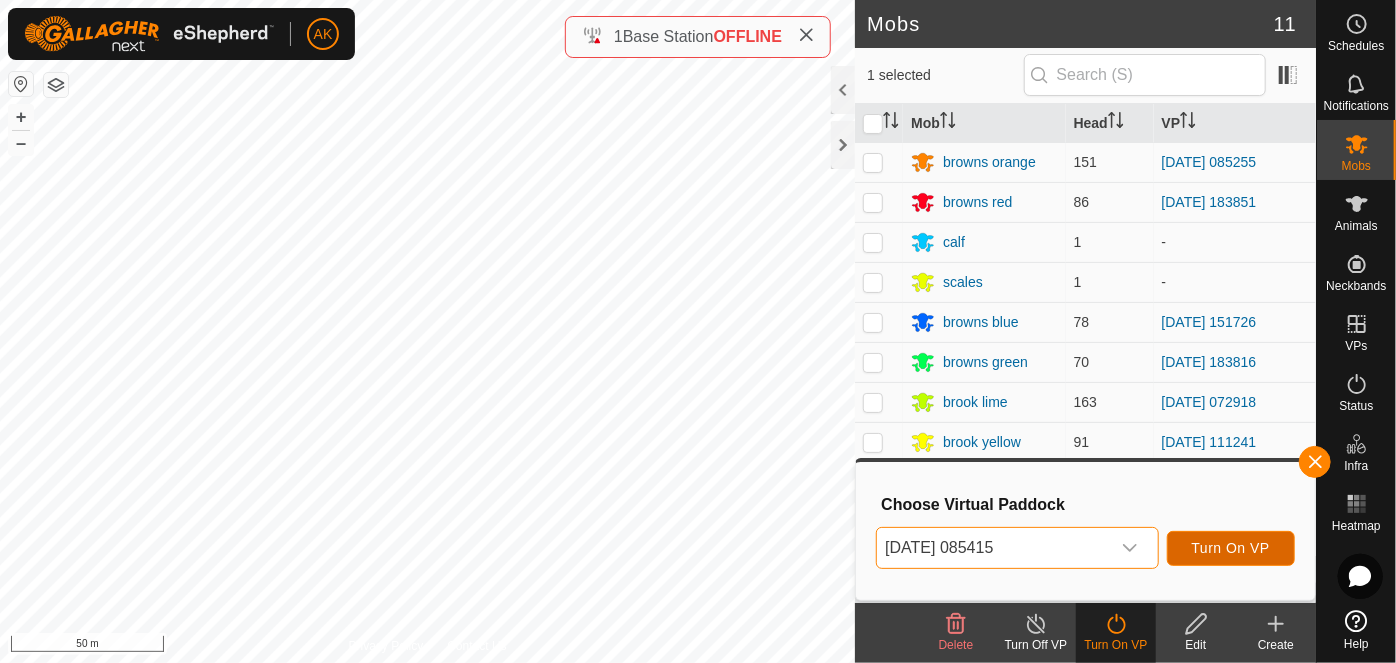 click on "Turn On VP" at bounding box center (1231, 548) 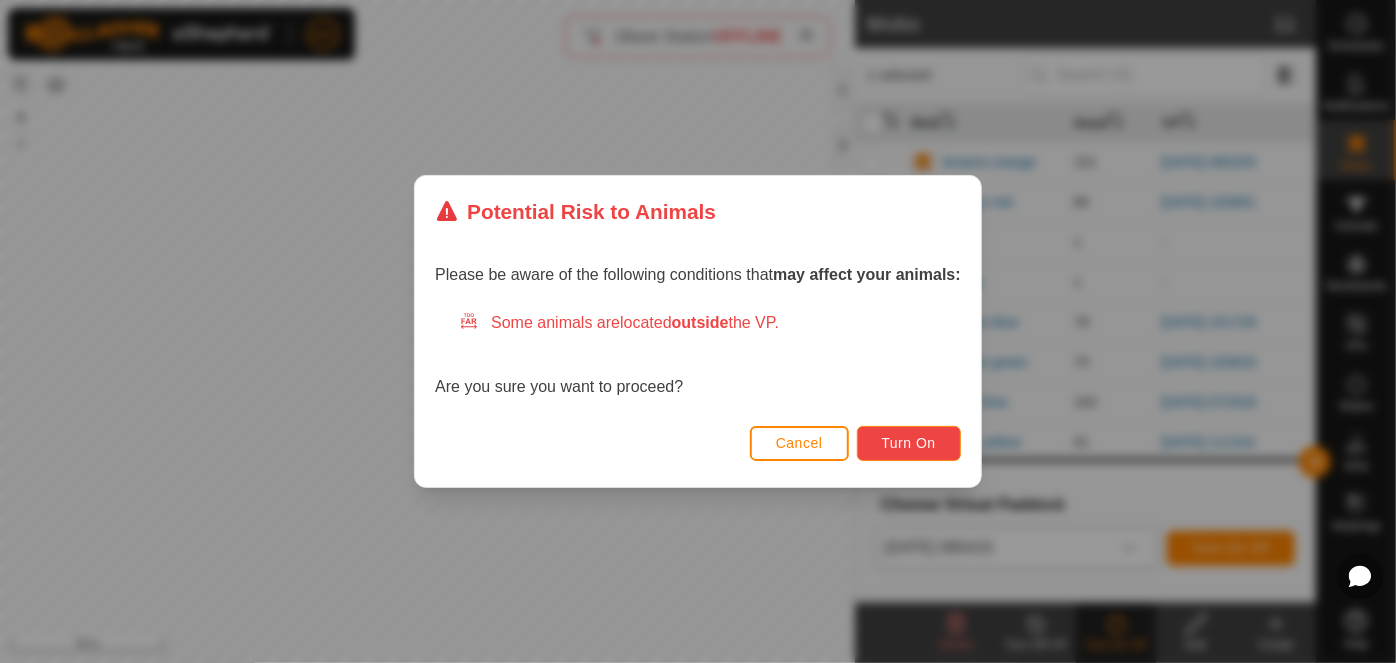 click on "Turn On" at bounding box center [909, 443] 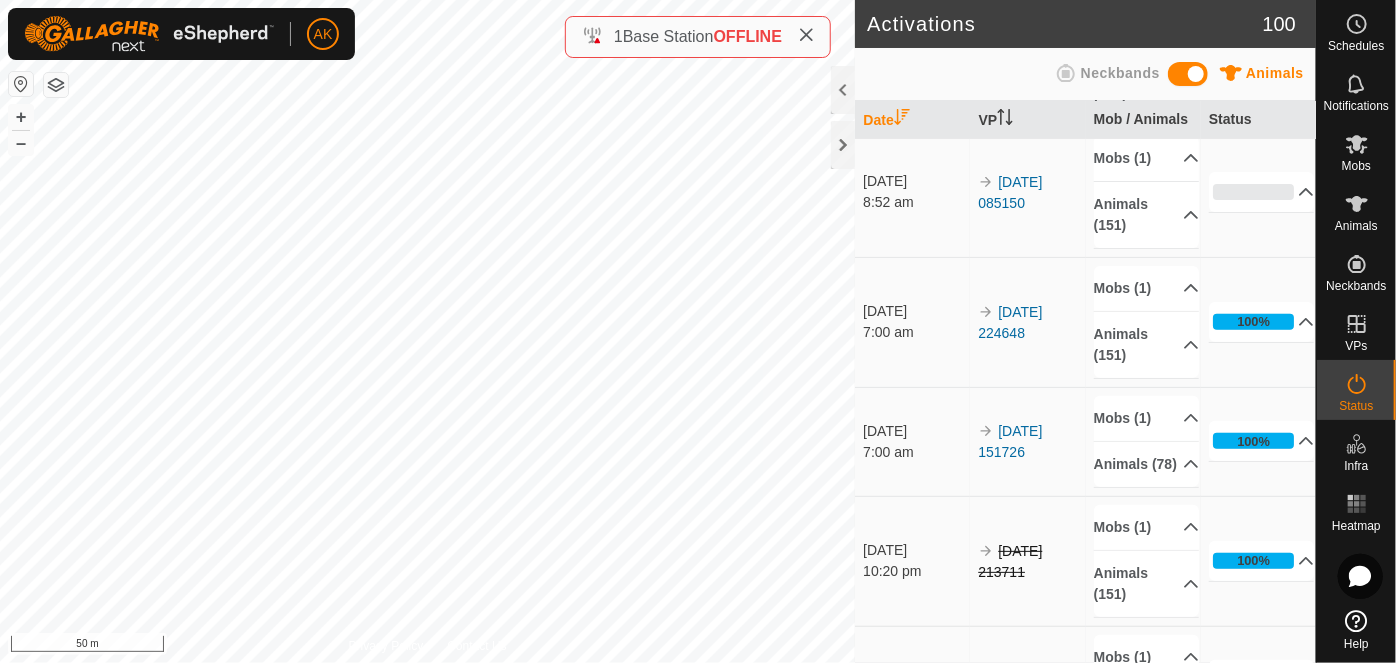 scroll, scrollTop: 0, scrollLeft: 0, axis: both 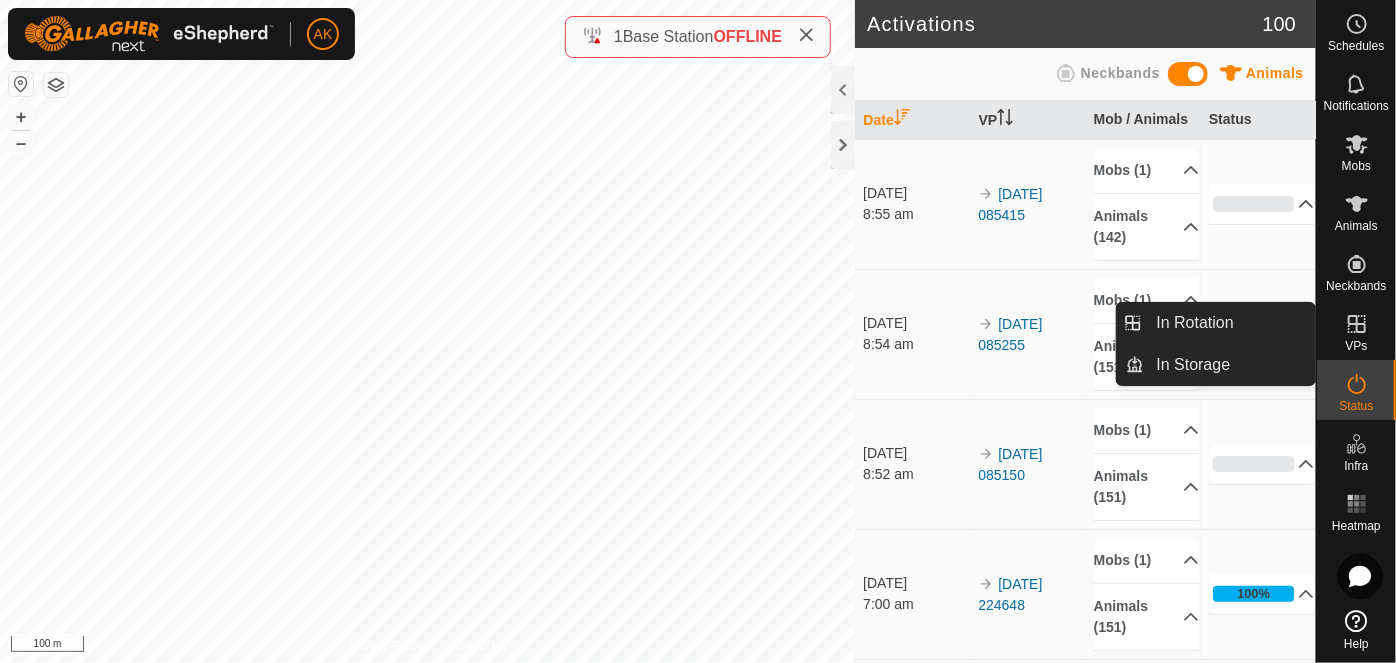click 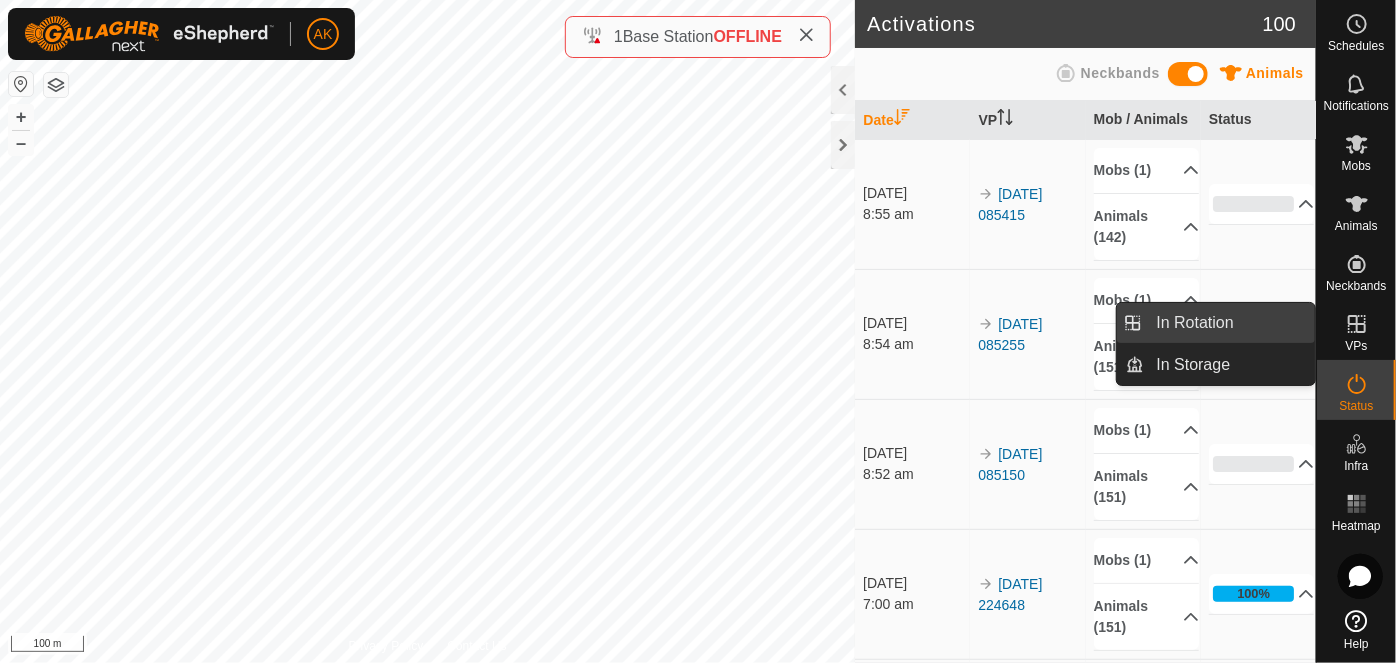click on "In Rotation" at bounding box center (1230, 323) 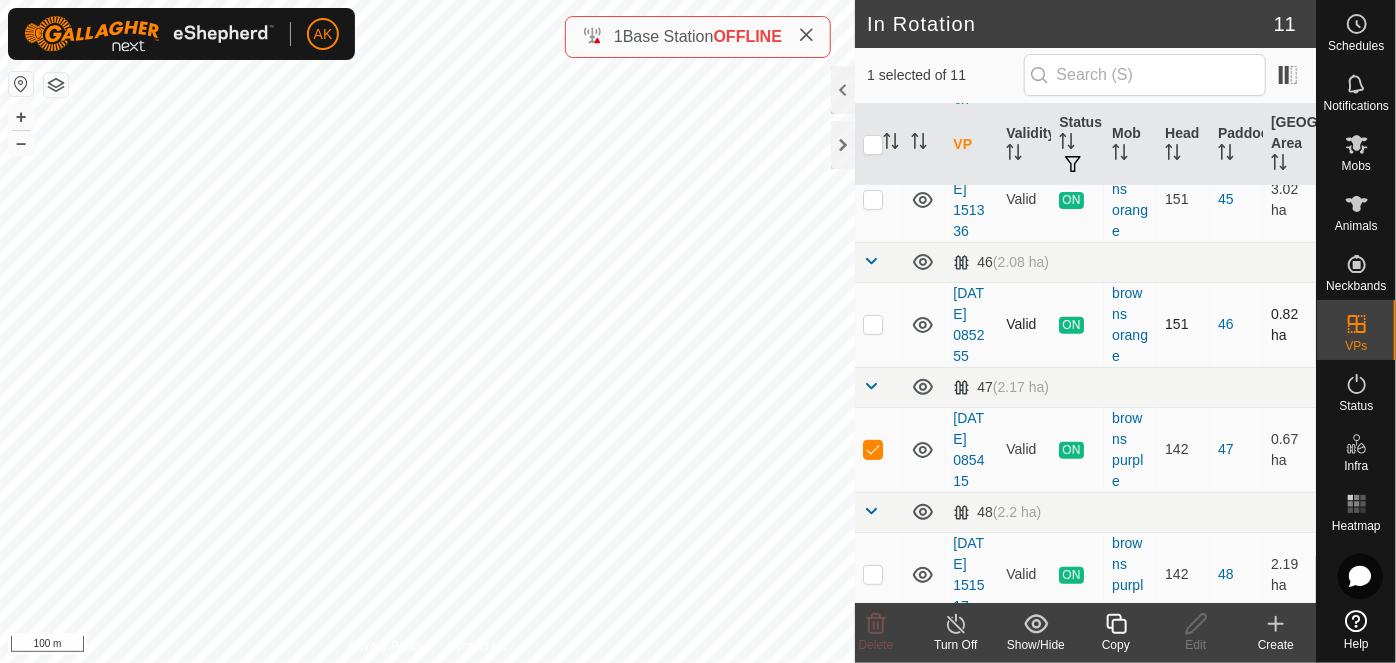 scroll, scrollTop: 363, scrollLeft: 0, axis: vertical 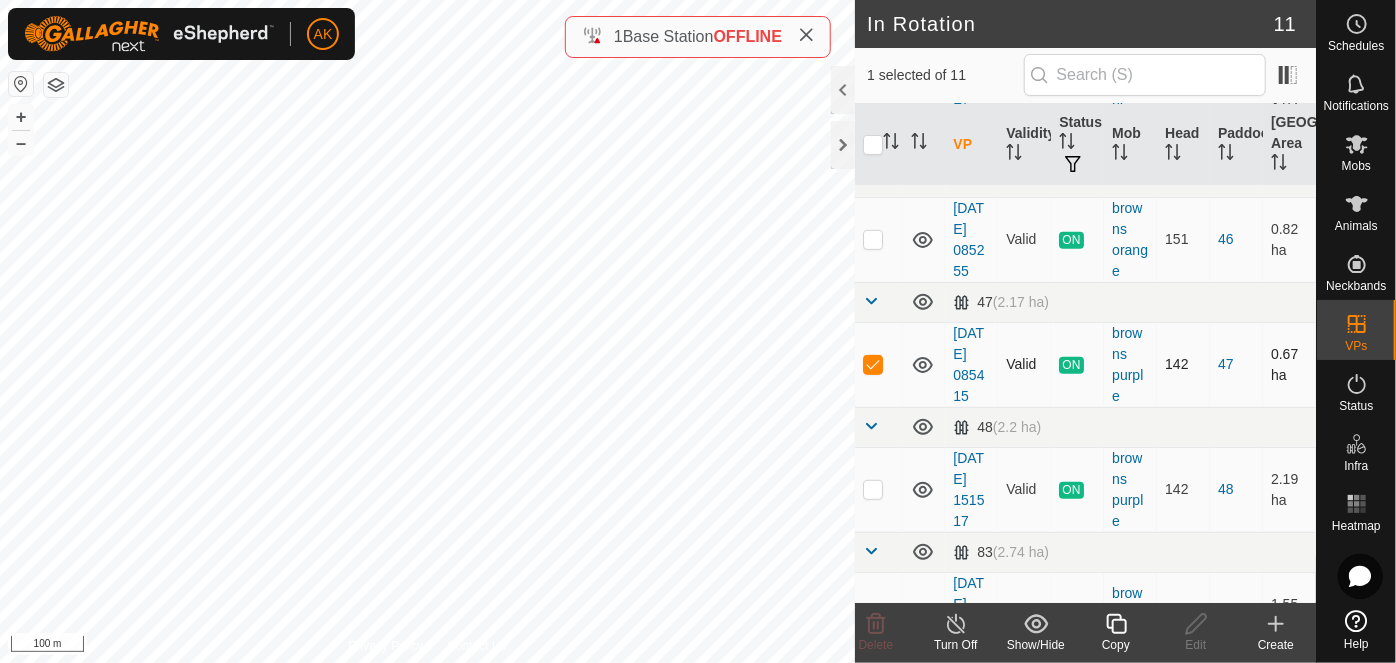 click at bounding box center [873, 364] 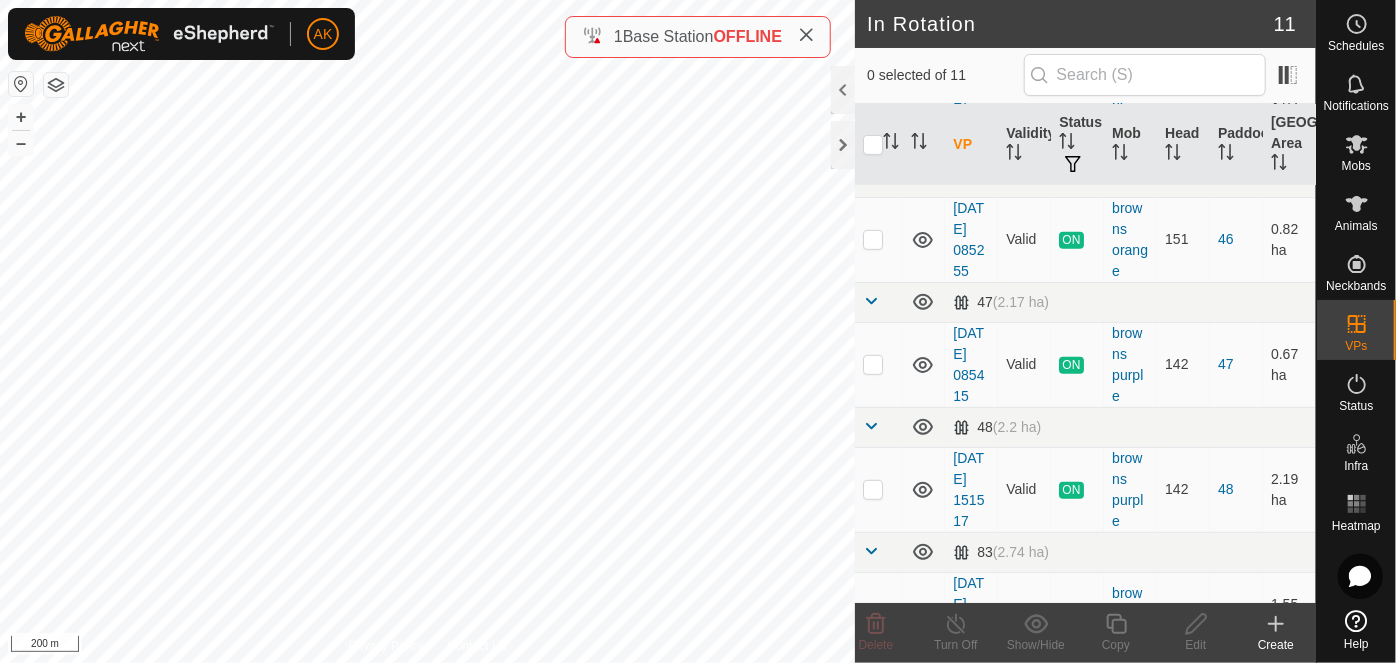 click on "AK Schedules Notifications Mobs Animals Neckbands VPs Status Infra Heatmap Help In Rotation 11 0 selected of 11     VP   Validity   Status   Mob   Head   Paddock   Grazing Area   1(2)   (1.32 ha) [DATE] 085150  Valid  ON  browns teal   151   1(2)   0.99 ha  [DATE] 224648  Valid  ON  browns teal   151   1(2)   1.24 ha   45   (3.02 ha) [DATE] 151336  Valid  ON  browns orange   151   45   3.02 ha   46   (2.08 ha) [DATE] 085255  Valid  ON  browns orange   151   46   0.82 ha   47   (2.17 ha) [DATE] 085415  Valid  ON  browns purple   142   47   0.67 ha   48   (2.2 ha) [DATE] 151517  Valid  ON  browns purple   142   48   2.19 ha   83   (2.74 ha) [DATE] 151726  Valid  ON  browns blue   78   83   1.55 ha   96   (2.11 ha) [DATE] 183851  Valid  ON  browns red   86   96   0.7 ha   98   (2.31 ha) [DATE] 183816  Valid  ON  browns green   70   98   0.44 ha   [GEOGRAPHIC_DATA]   (28.87 ha) [DATE] 111241  Valid  ON  brook yellow   91   [GEOGRAPHIC_DATA]   28.82 ha   Water Supply  +" at bounding box center [698, 331] 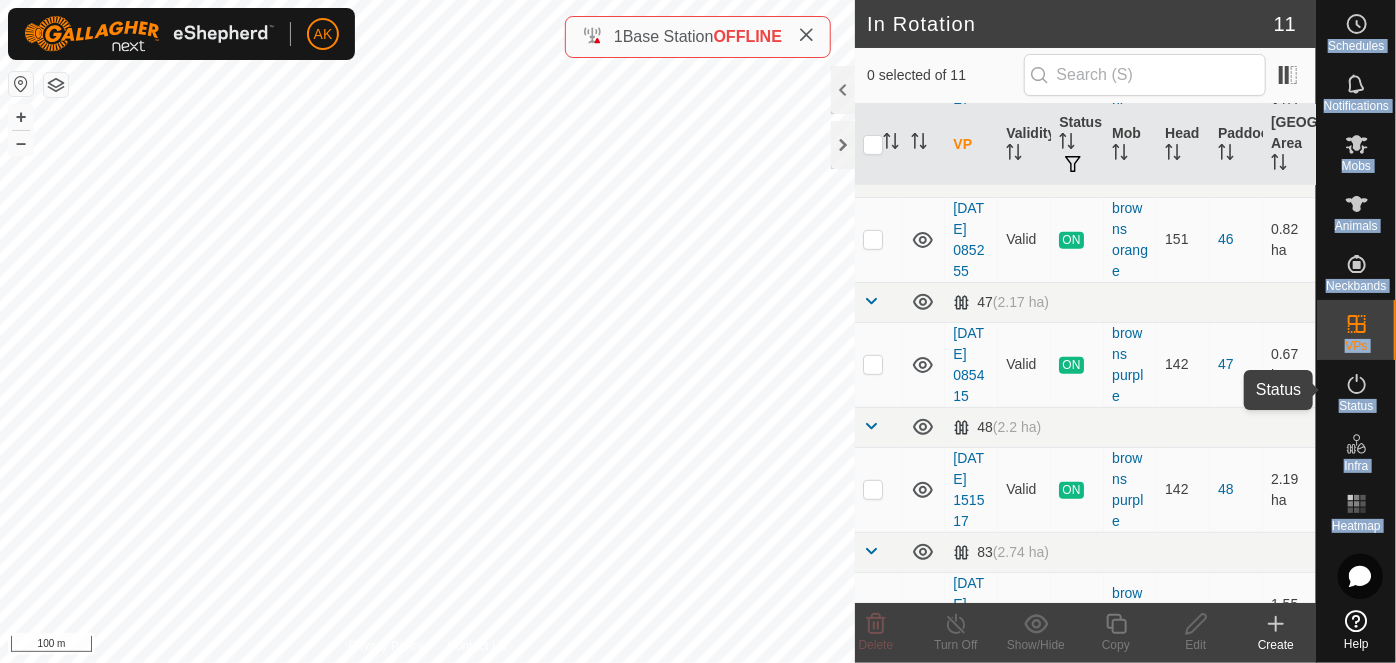 click 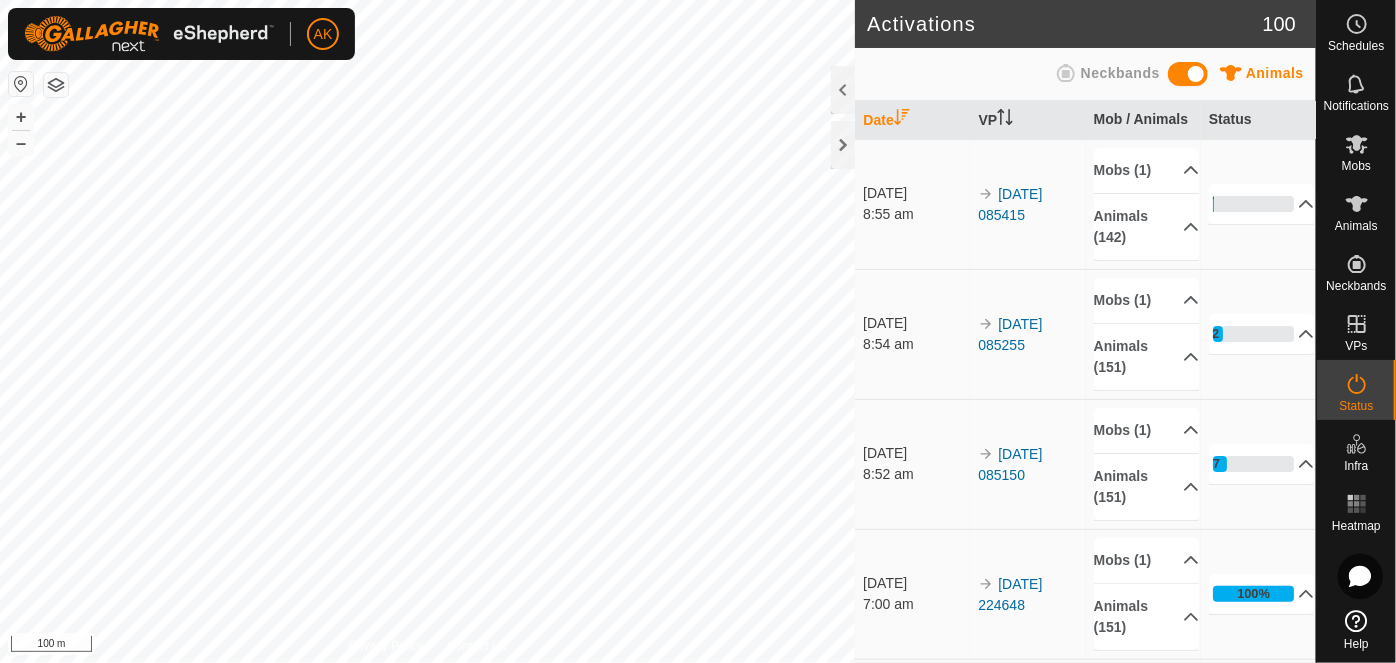 scroll, scrollTop: 0, scrollLeft: 0, axis: both 